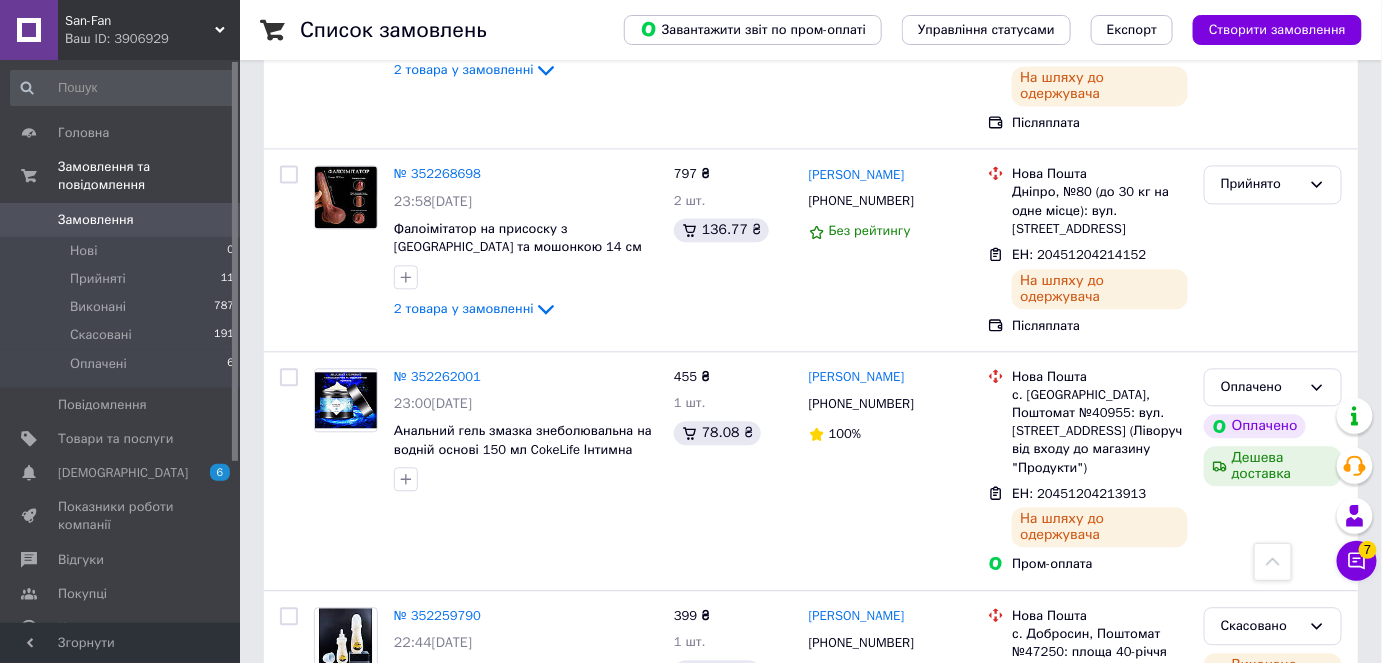 scroll, scrollTop: 1818, scrollLeft: 0, axis: vertical 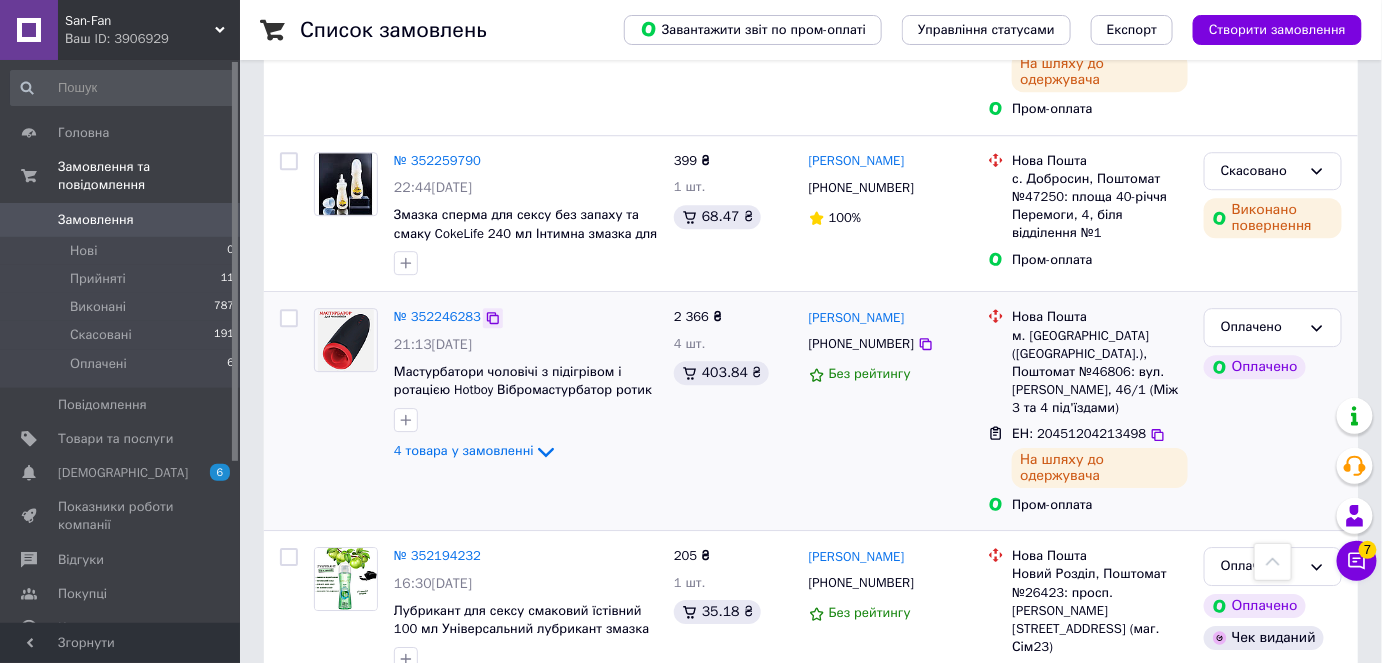 click 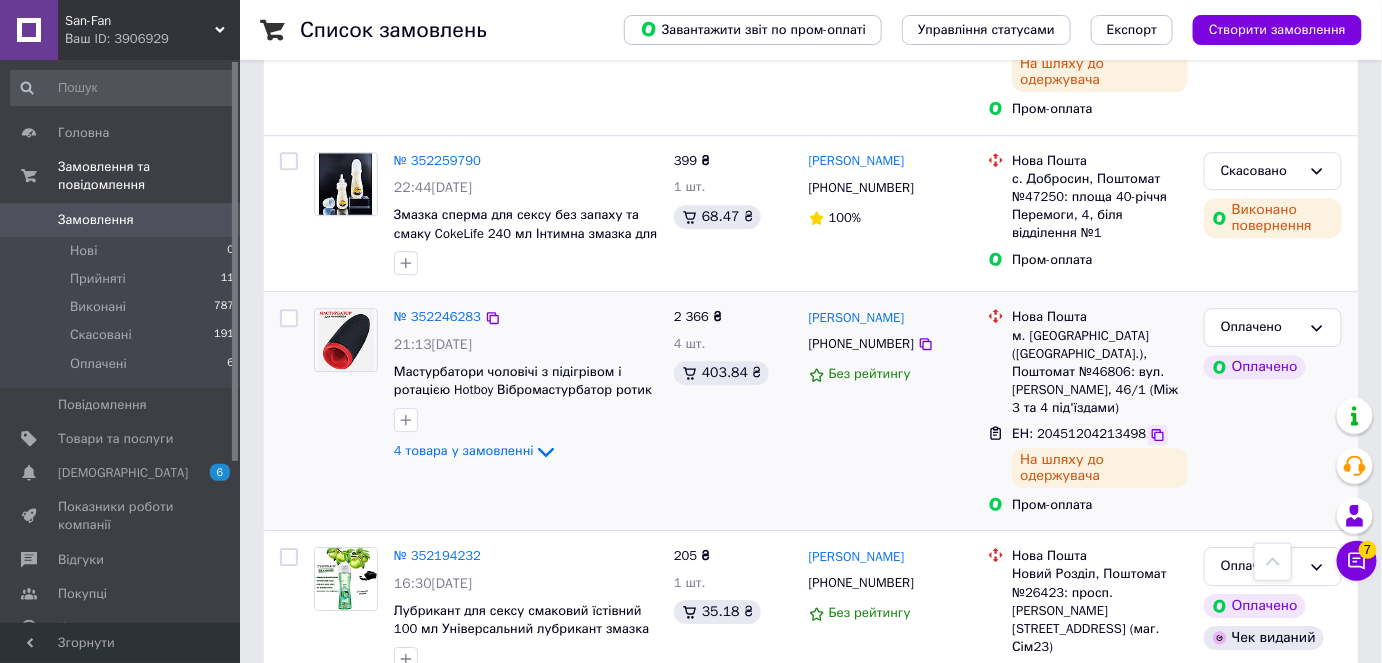 click 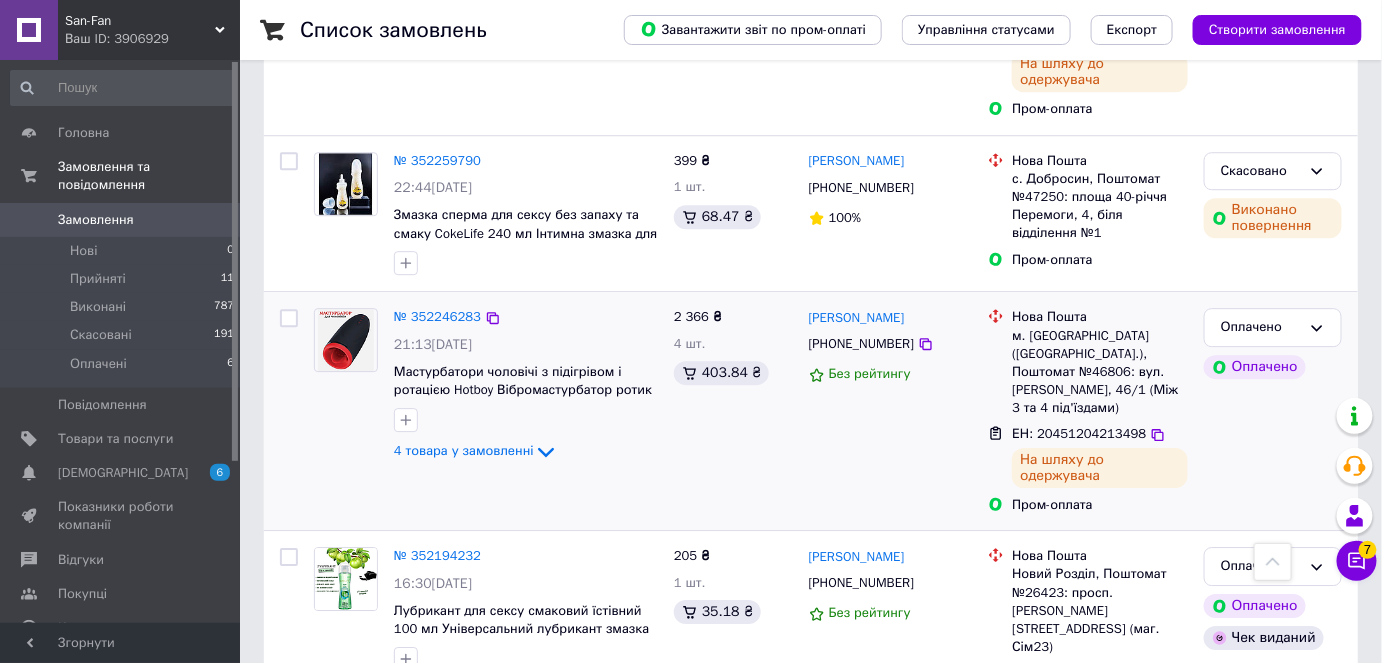 click on "м. [GEOGRAPHIC_DATA] ([GEOGRAPHIC_DATA].), Поштомат №46806: вул. [PERSON_NAME], 46/1 (Між 3 та 4 під'їздами)" at bounding box center [1100, 372] 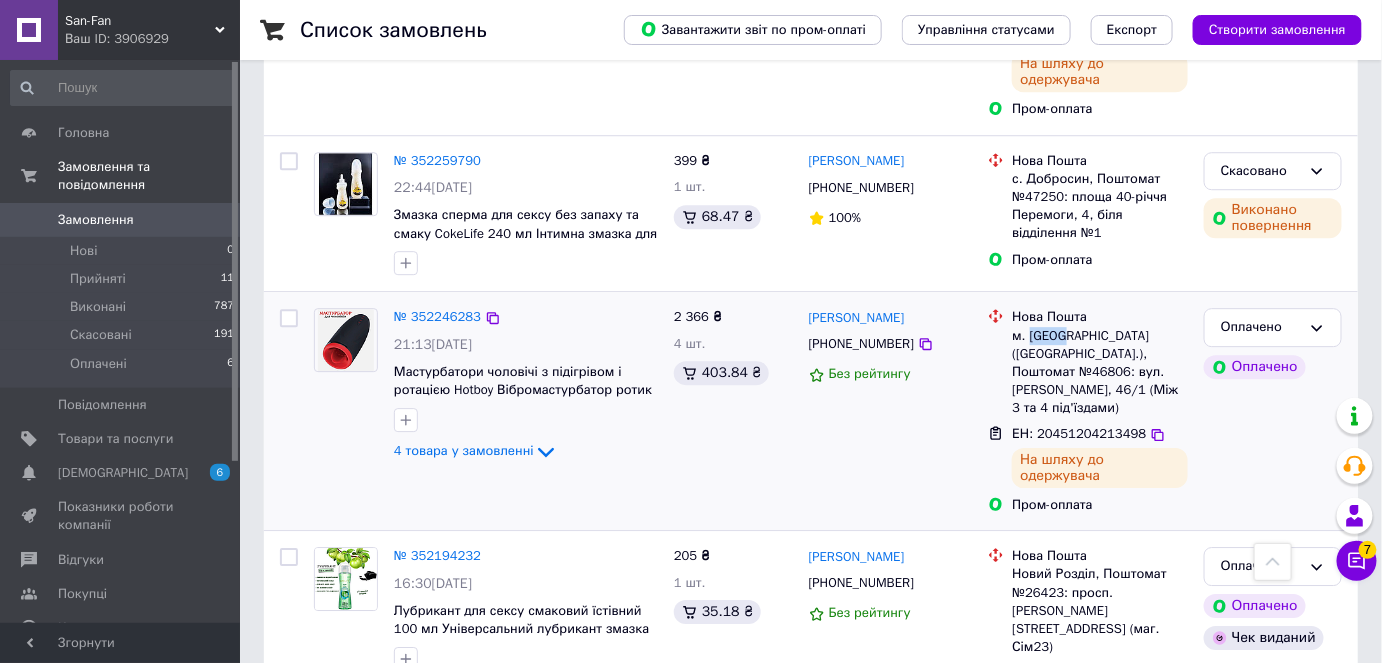 click on "м. [GEOGRAPHIC_DATA] ([GEOGRAPHIC_DATA].), Поштомат №46806: вул. [PERSON_NAME], 46/1 (Між 3 та 4 під'їздами)" at bounding box center (1100, 372) 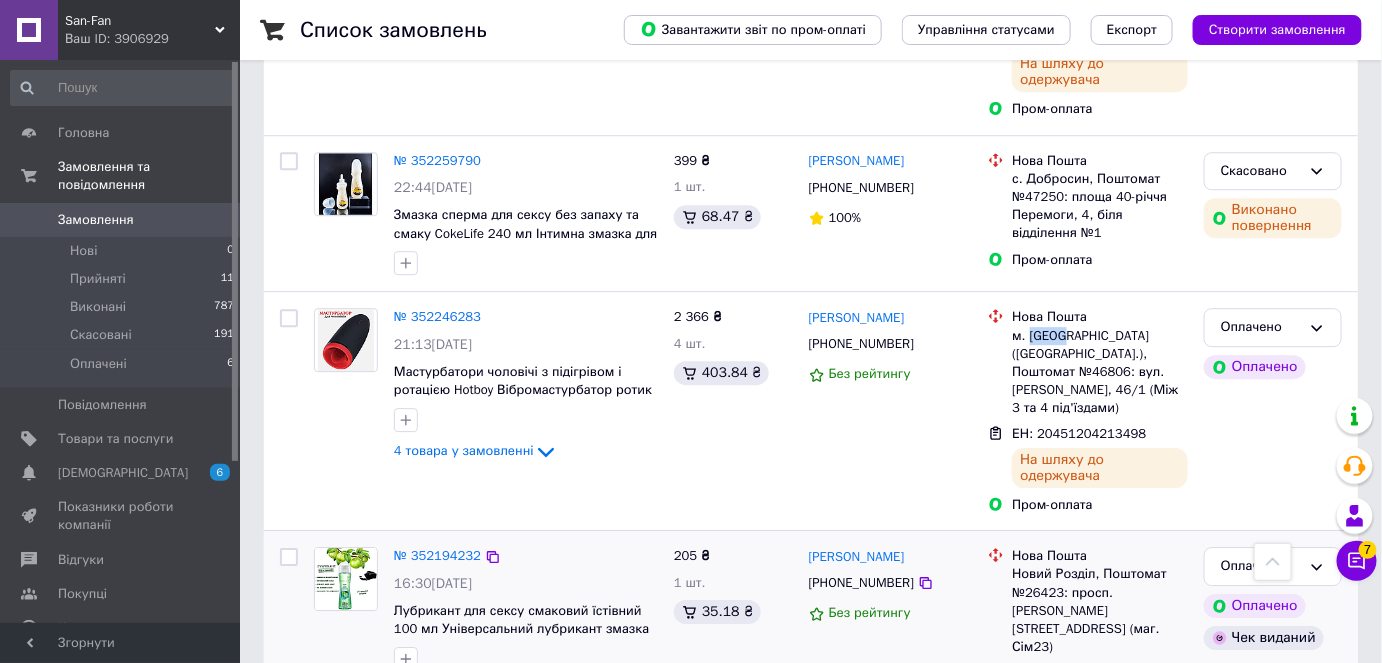 copy on "[GEOGRAPHIC_DATA]" 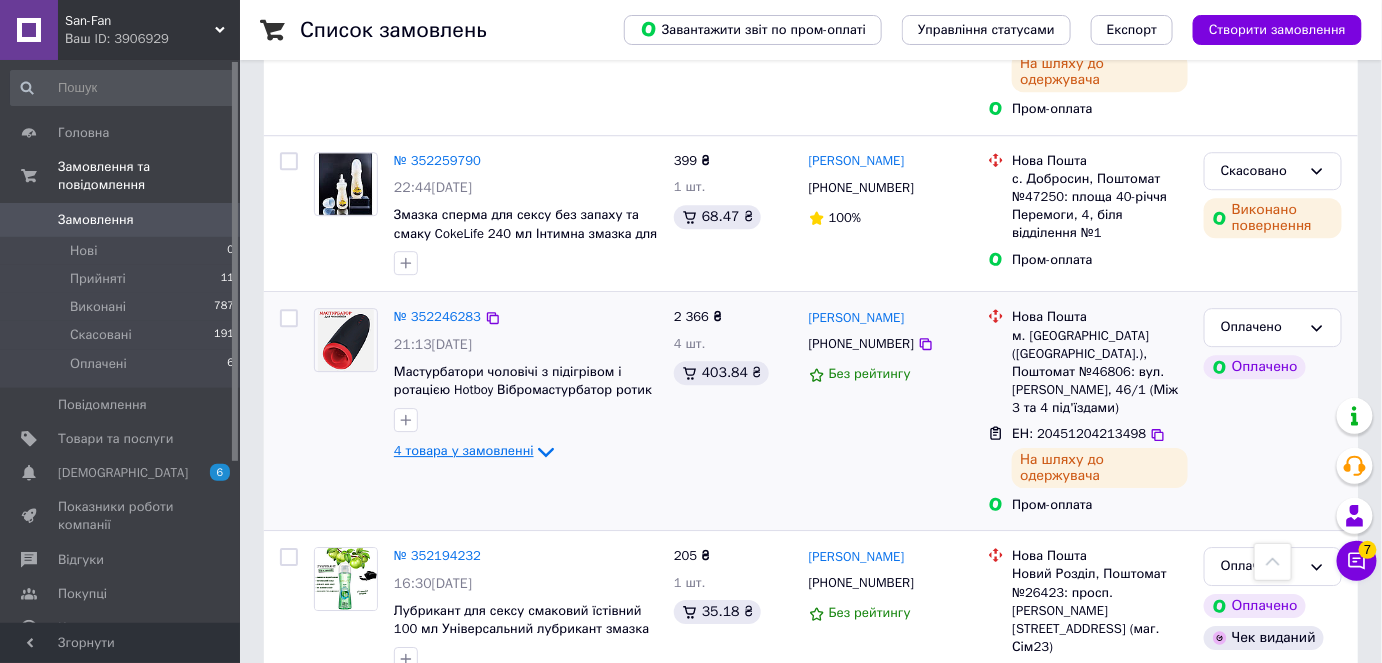 click 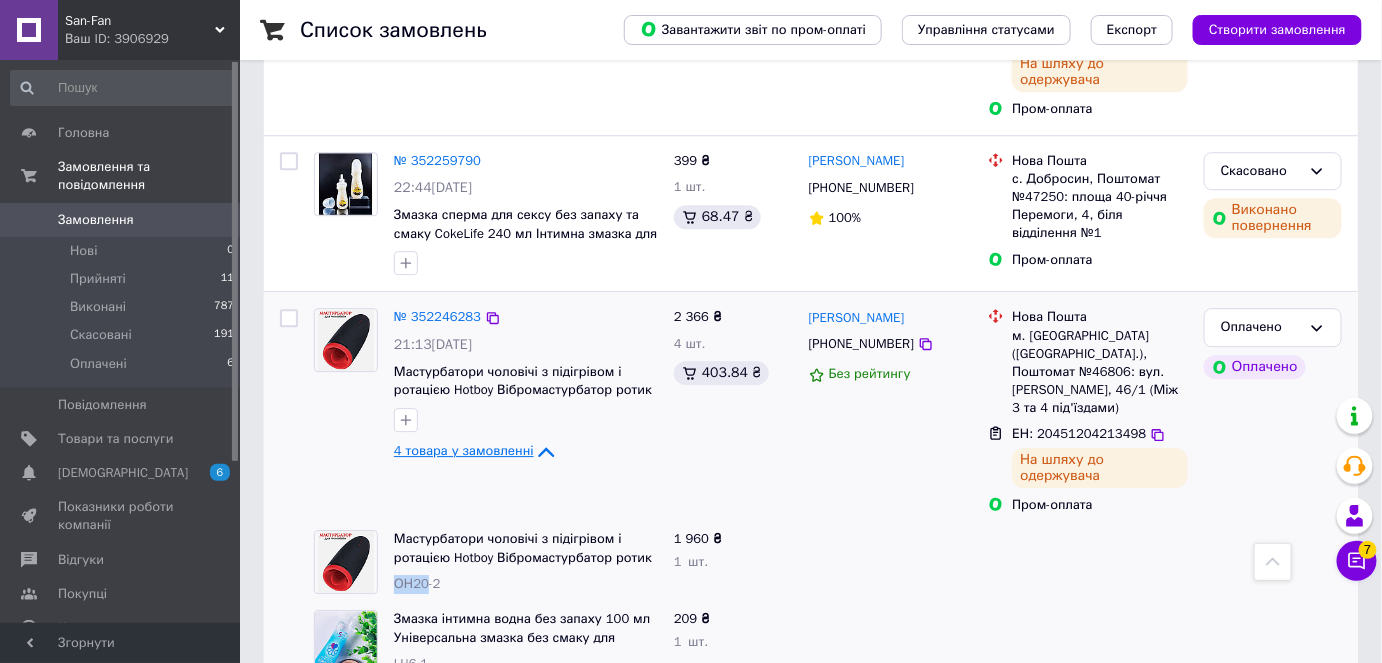 drag, startPoint x: 426, startPoint y: 519, endPoint x: 390, endPoint y: 518, distance: 36.013885 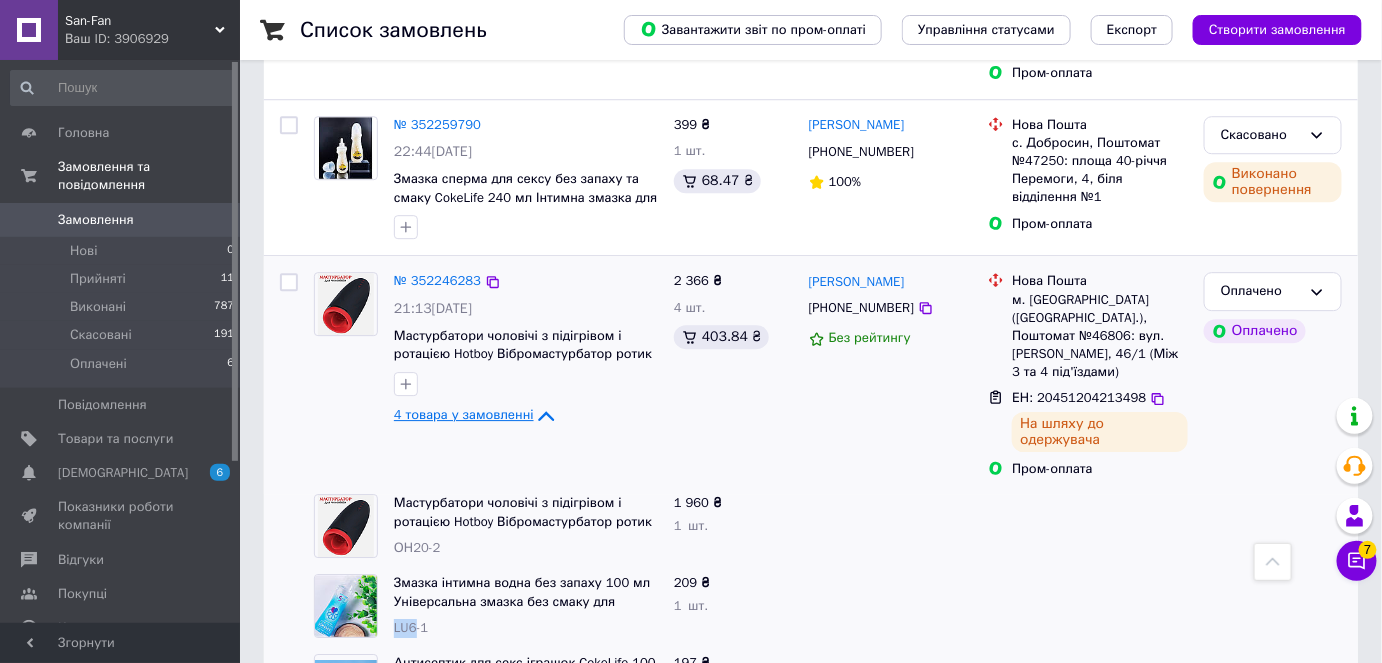 drag, startPoint x: 412, startPoint y: 564, endPoint x: 393, endPoint y: 563, distance: 19.026299 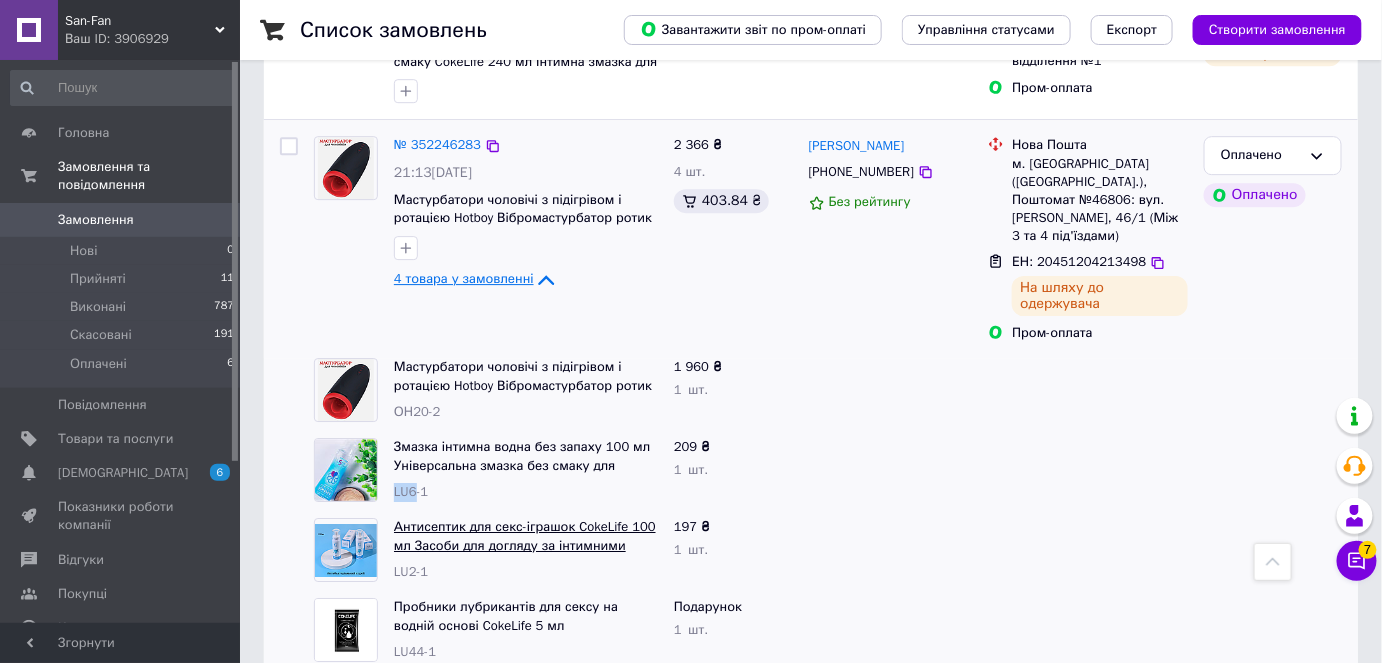 scroll, scrollTop: 2000, scrollLeft: 0, axis: vertical 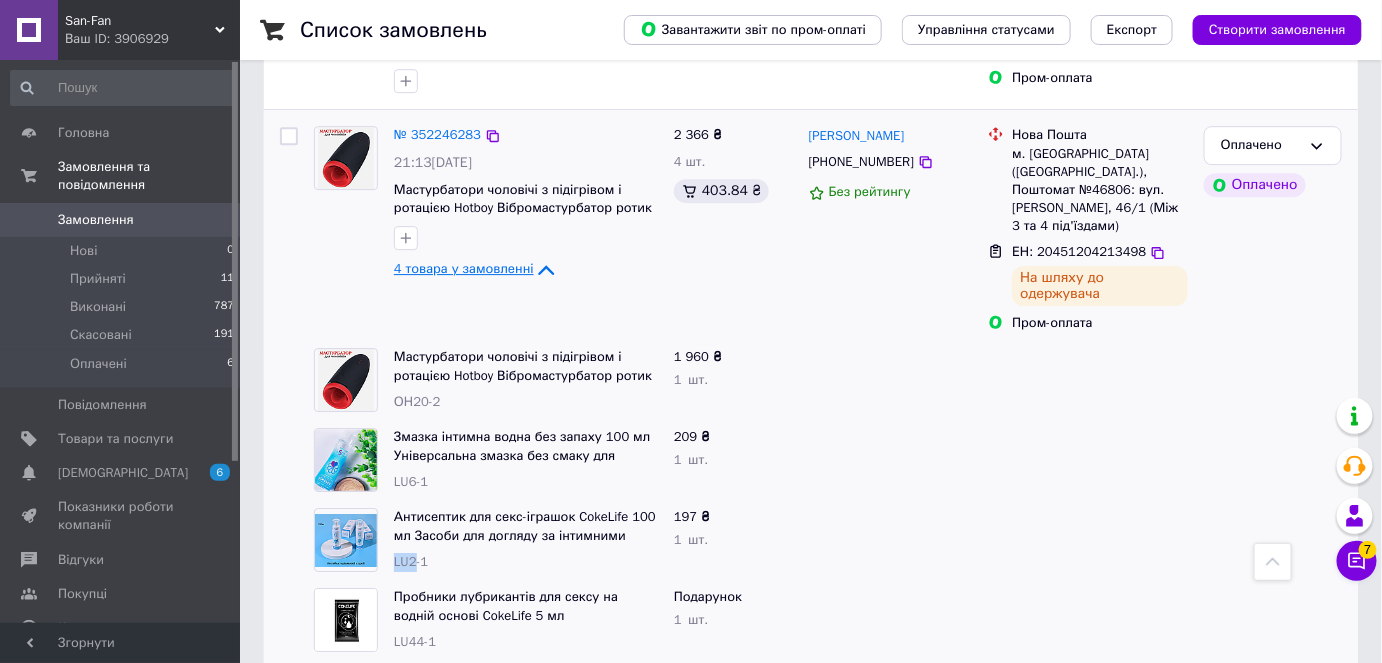 drag, startPoint x: 415, startPoint y: 499, endPoint x: 392, endPoint y: 497, distance: 23.086792 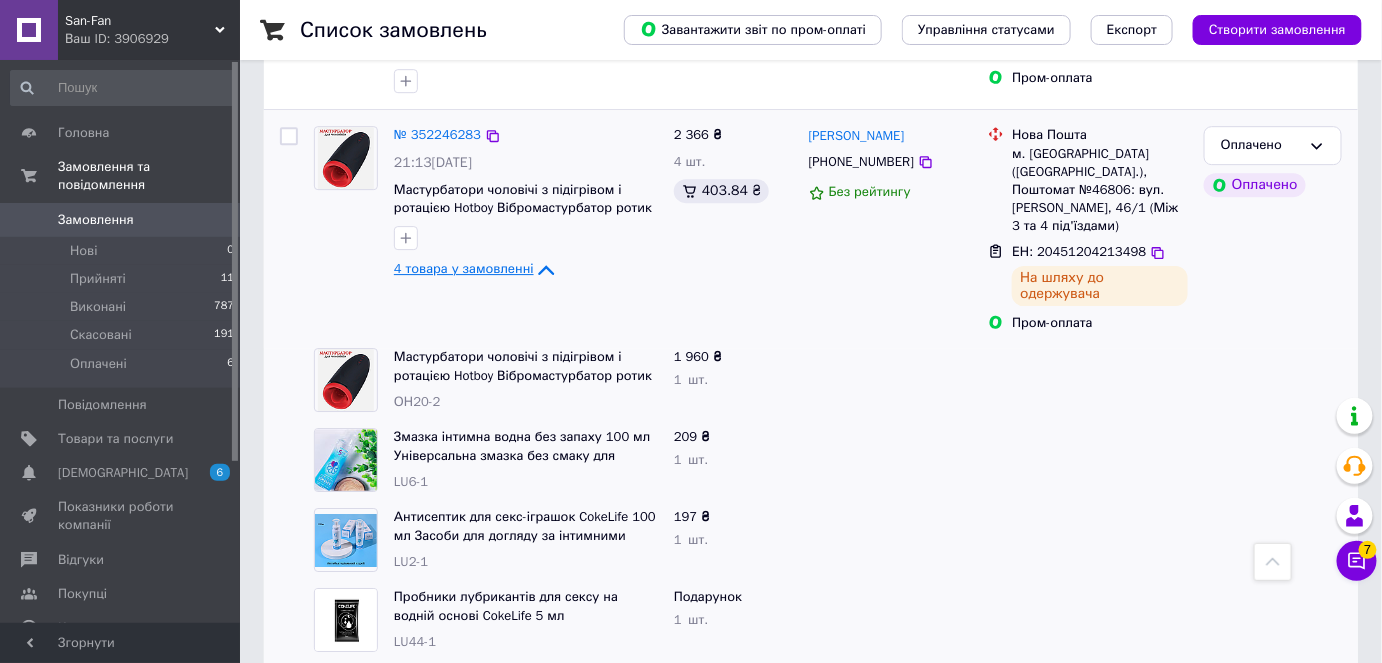 click 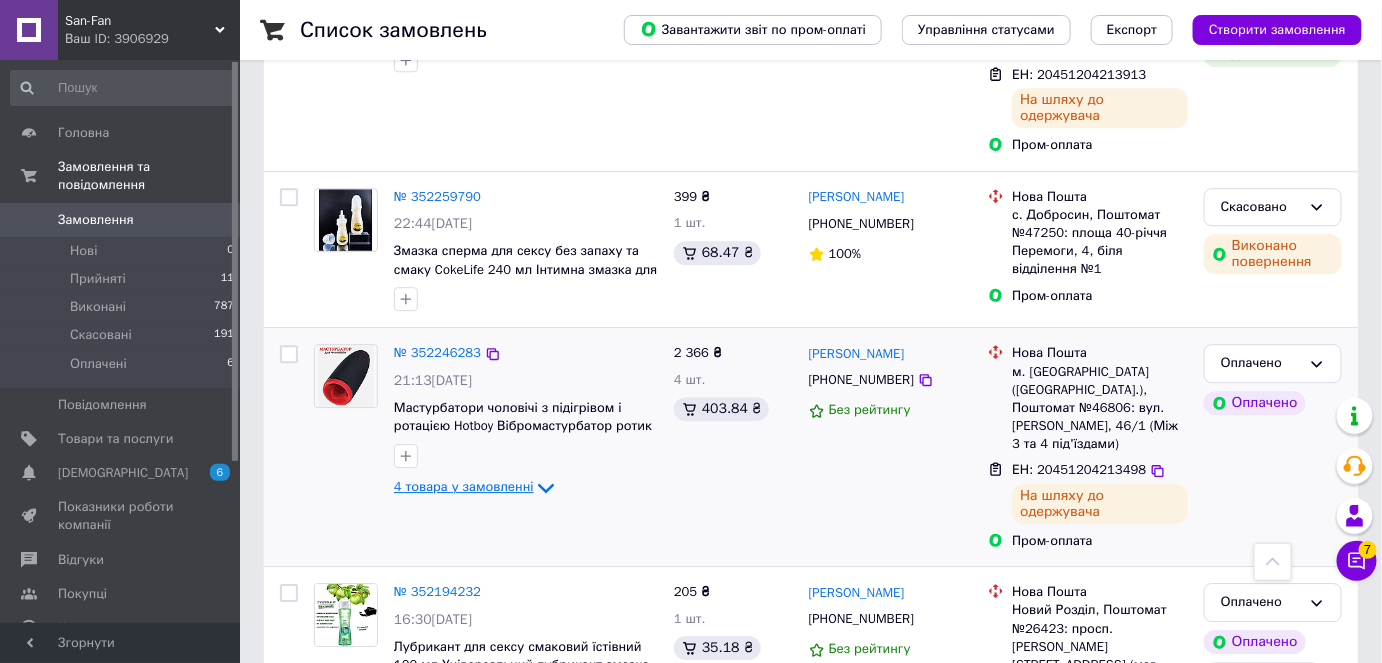 scroll, scrollTop: 1781, scrollLeft: 0, axis: vertical 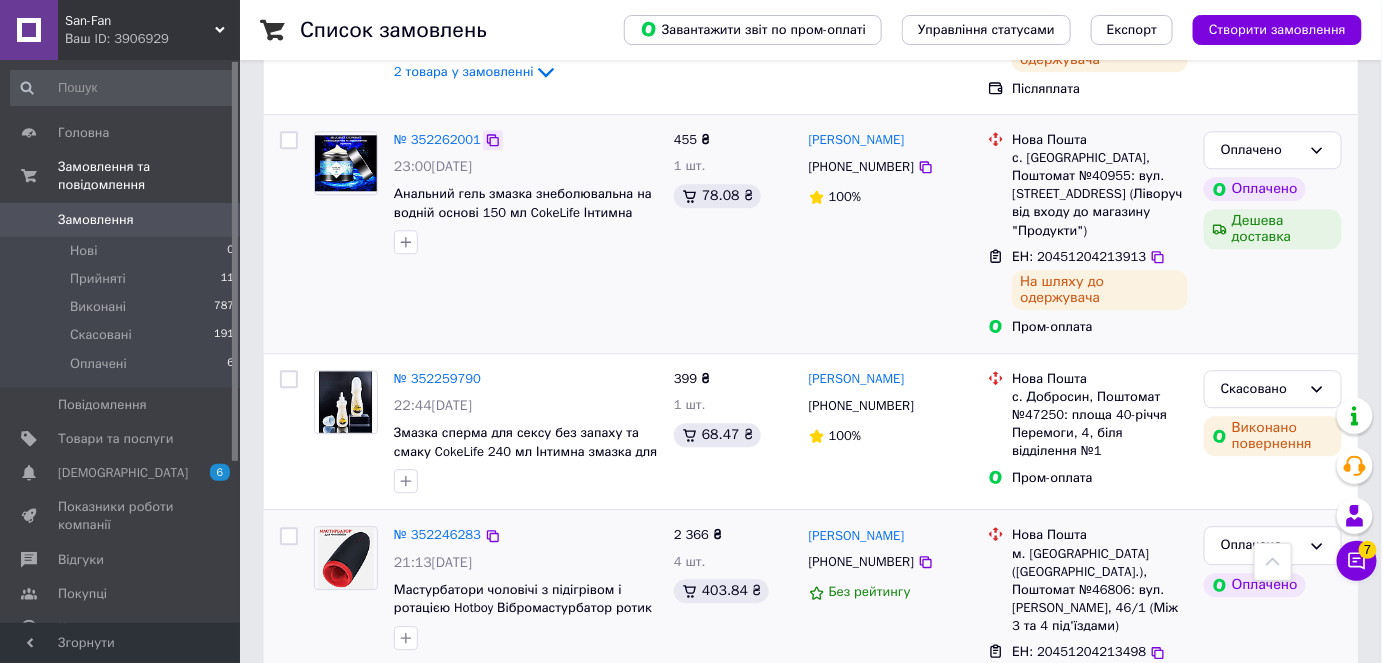click 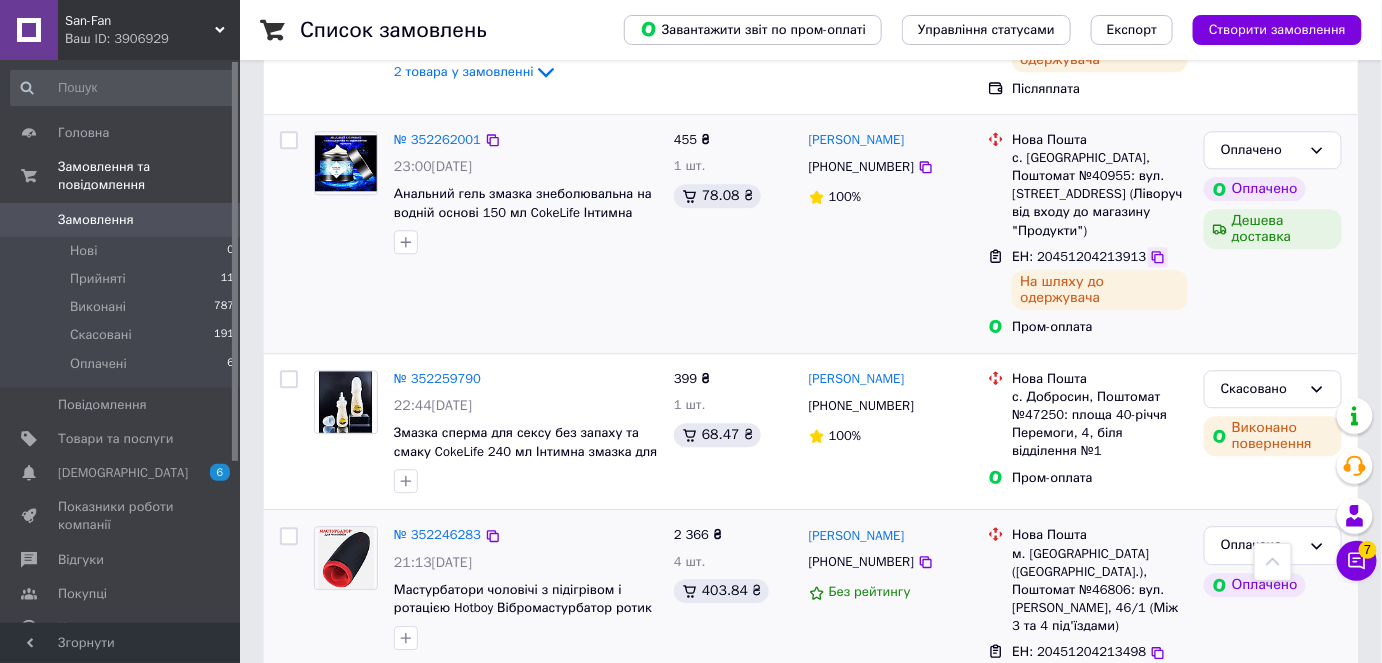 click 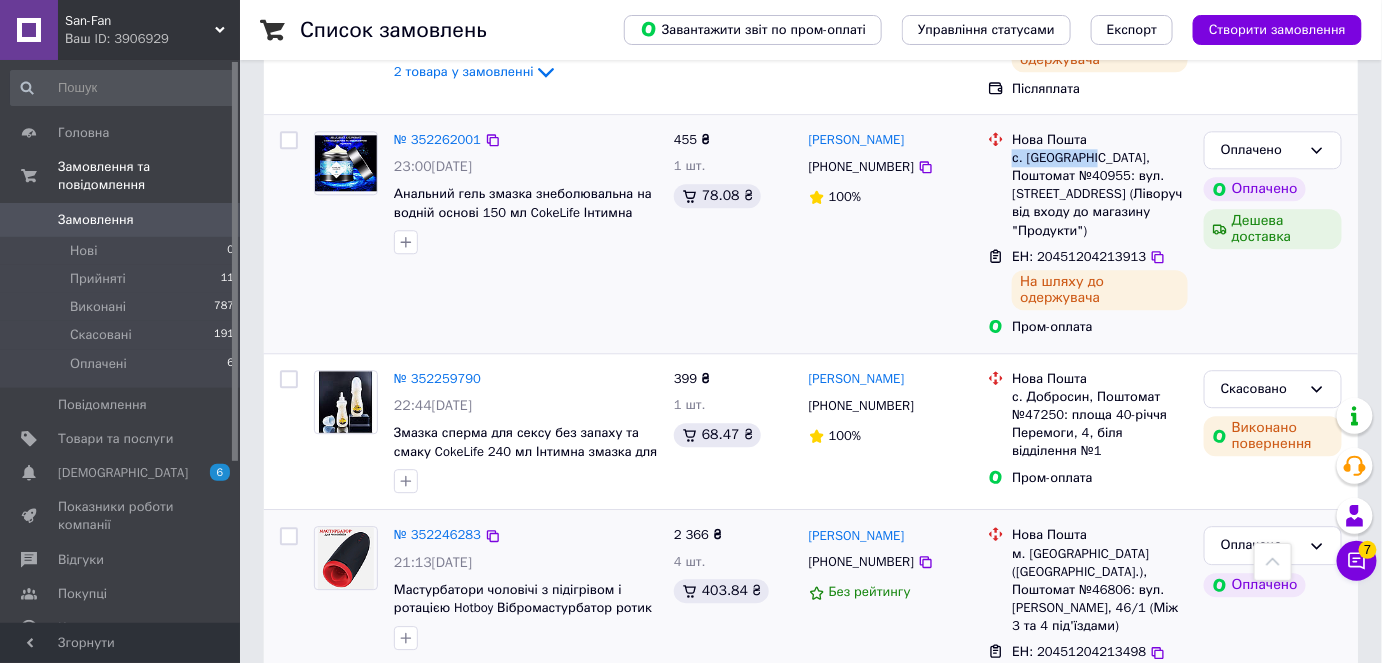drag, startPoint x: 1013, startPoint y: 110, endPoint x: 1101, endPoint y: 110, distance: 88 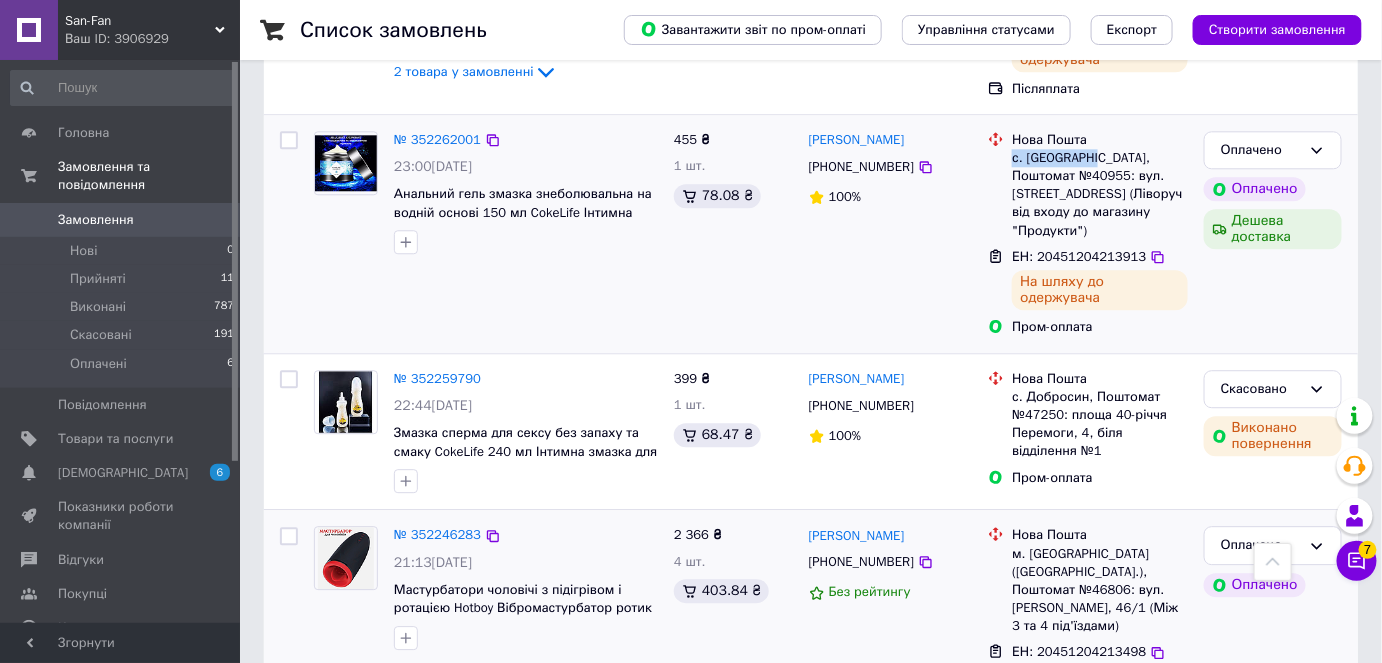 click on "с. [GEOGRAPHIC_DATA], Поштомат №40955: вул. [STREET_ADDRESS] (Ліворуч від входу до магазину "Продукти")" at bounding box center [1100, 194] 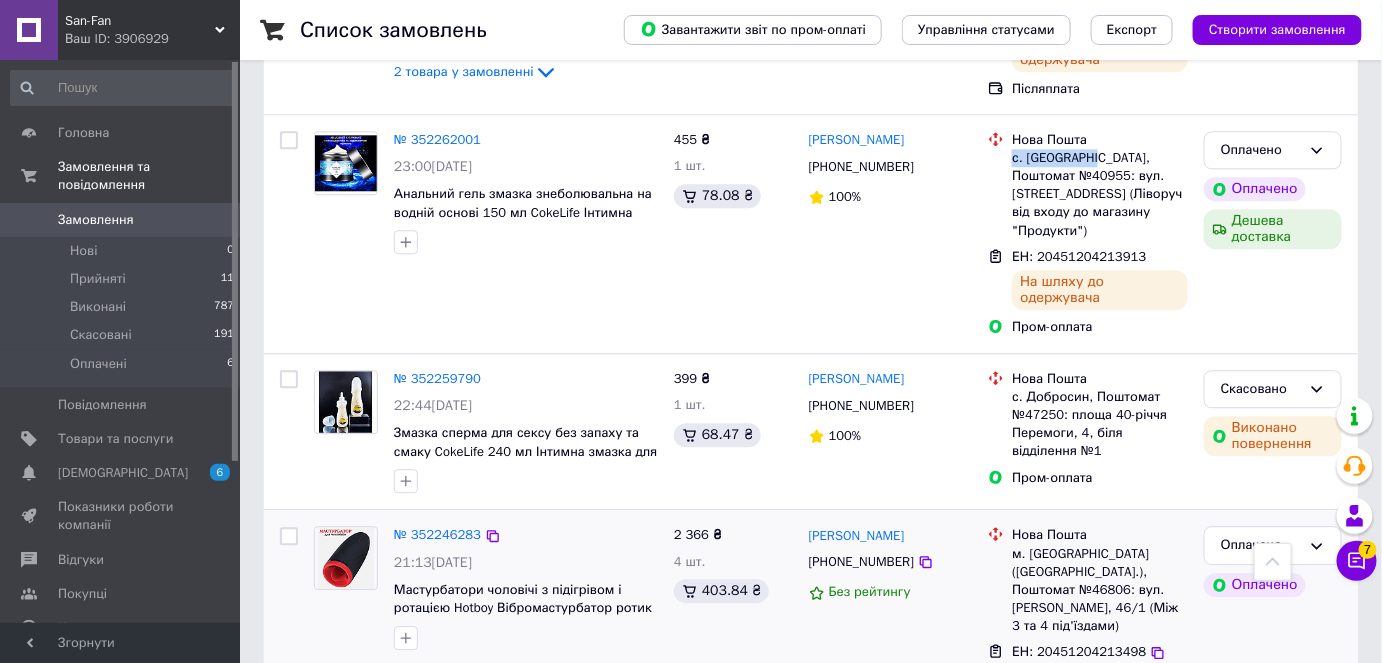 copy on "с. [GEOGRAPHIC_DATA]" 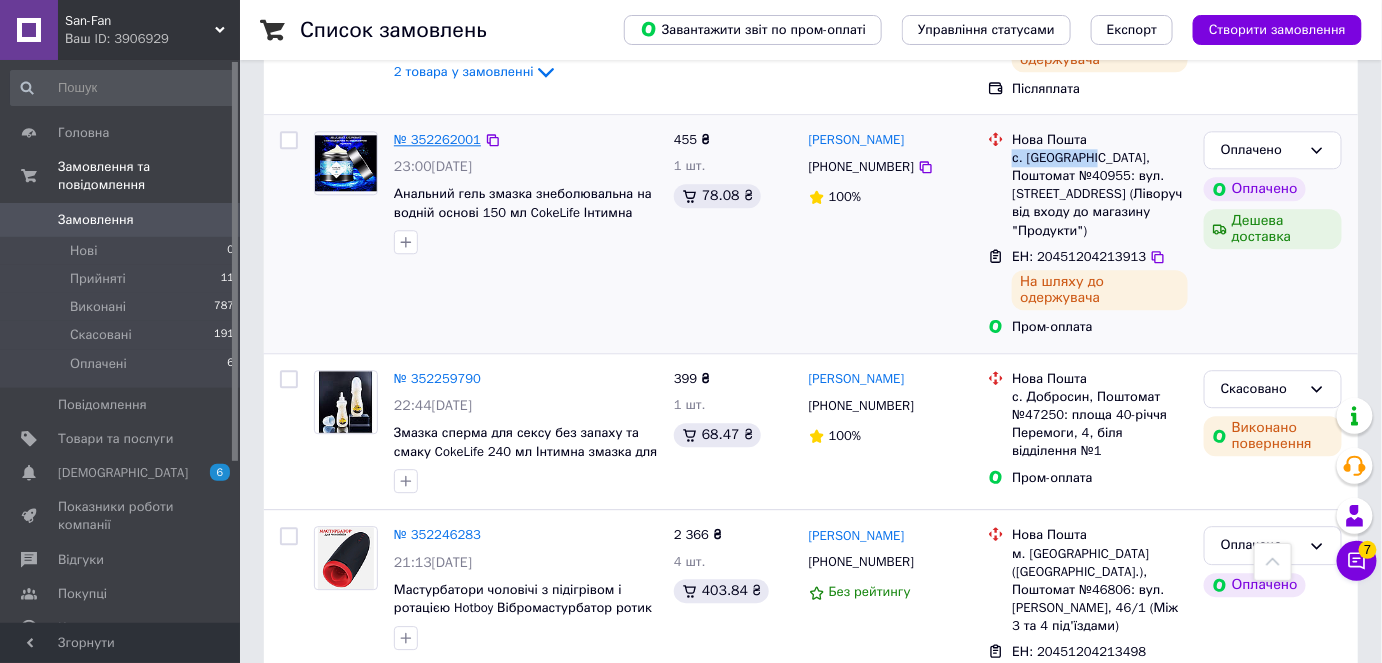 click on "№ 352262001" at bounding box center (437, 139) 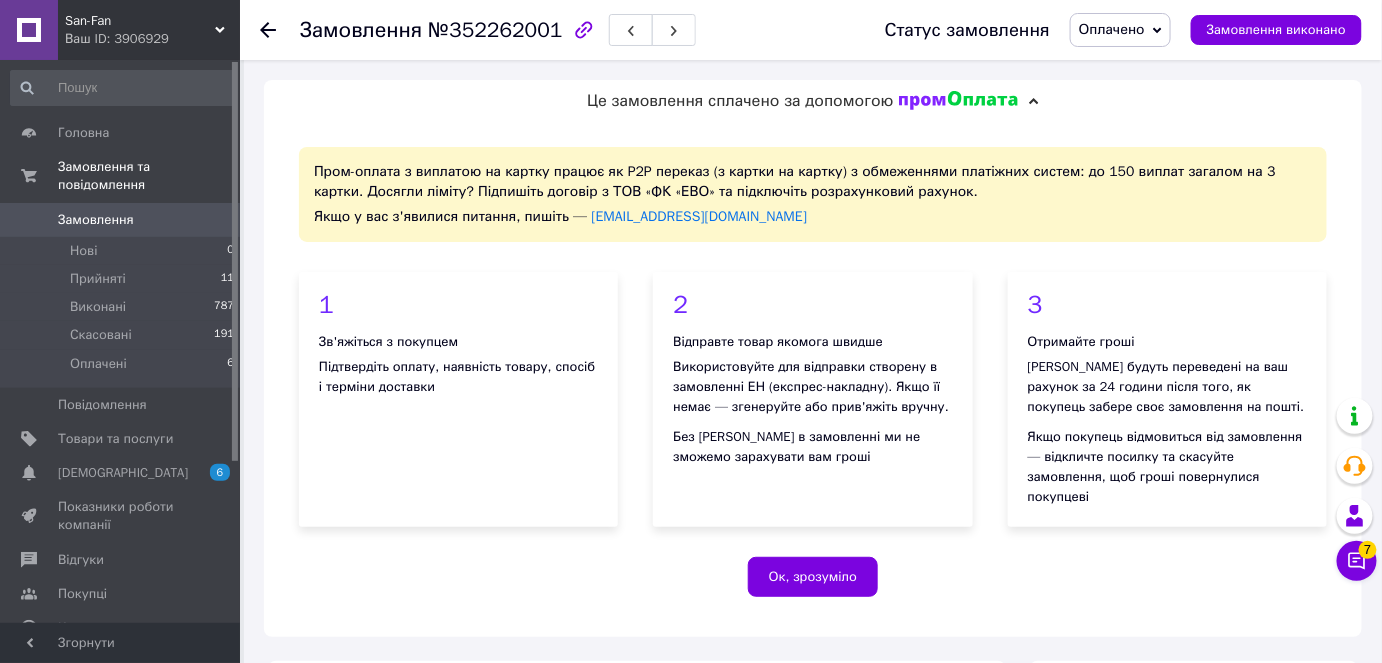 scroll, scrollTop: 454, scrollLeft: 0, axis: vertical 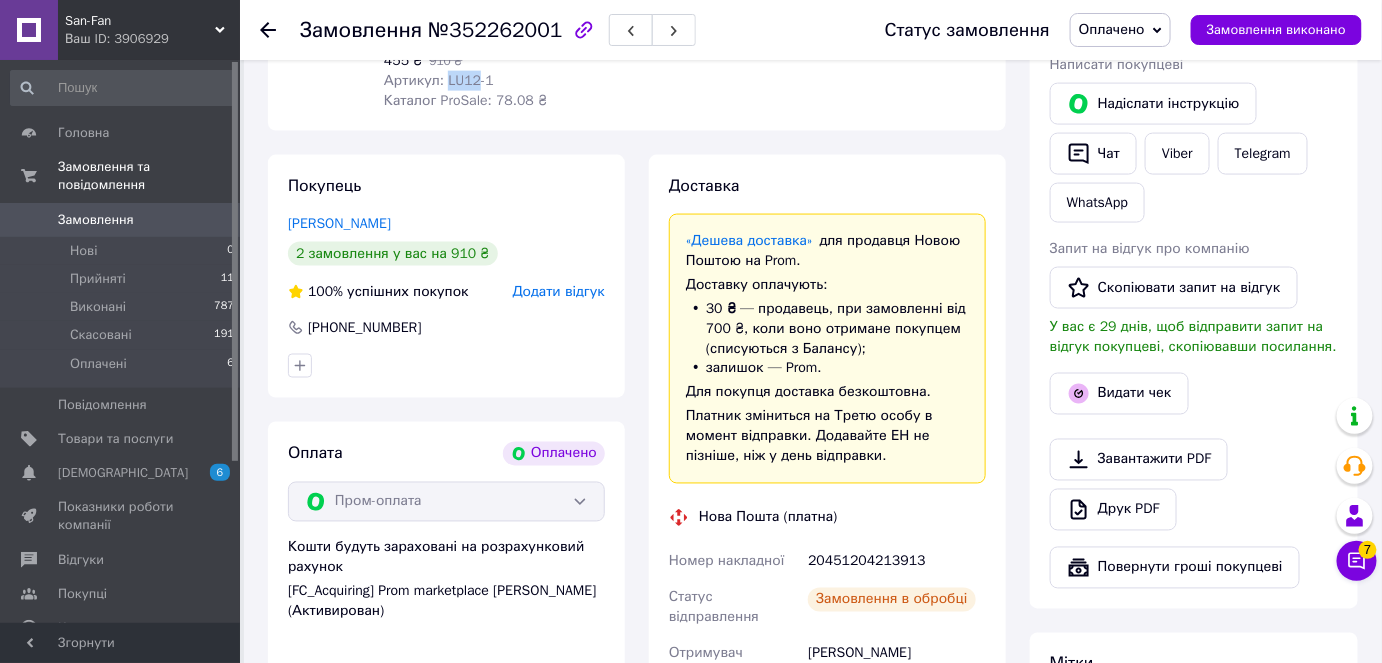 drag, startPoint x: 495, startPoint y: 197, endPoint x: 456, endPoint y: 195, distance: 39.051247 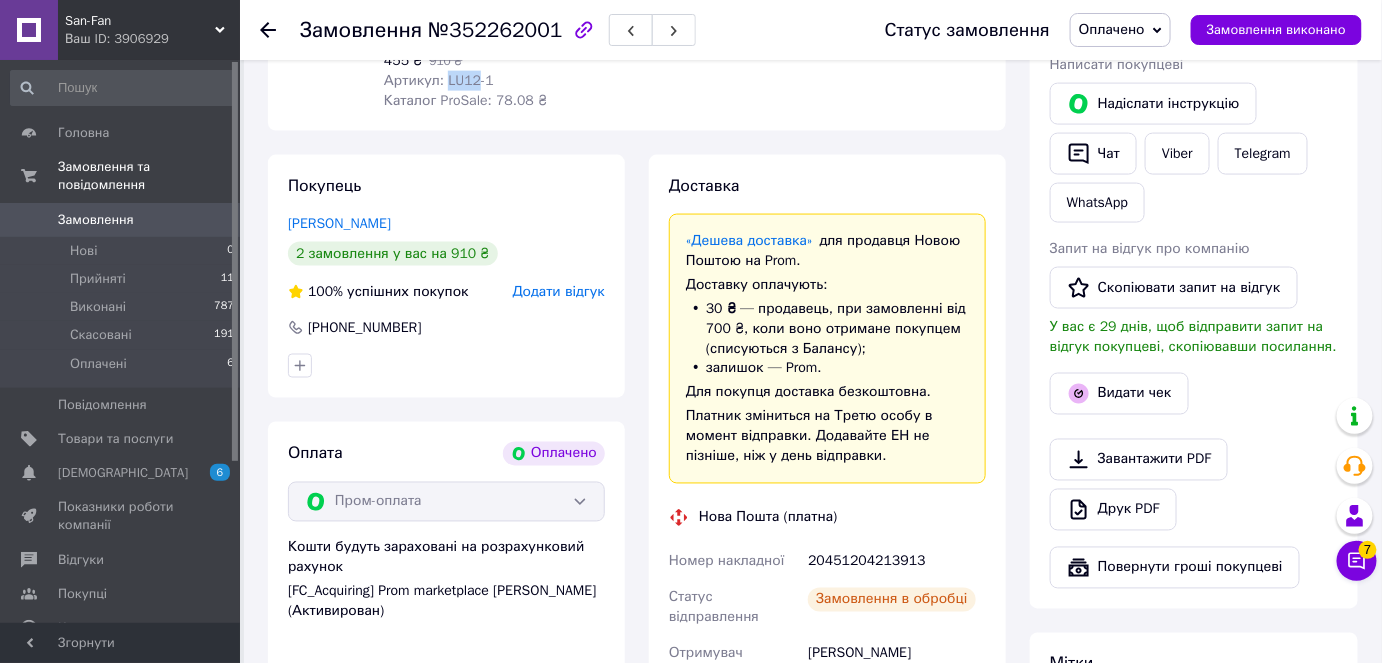click on "Артикул: LU12-1" at bounding box center [439, 80] 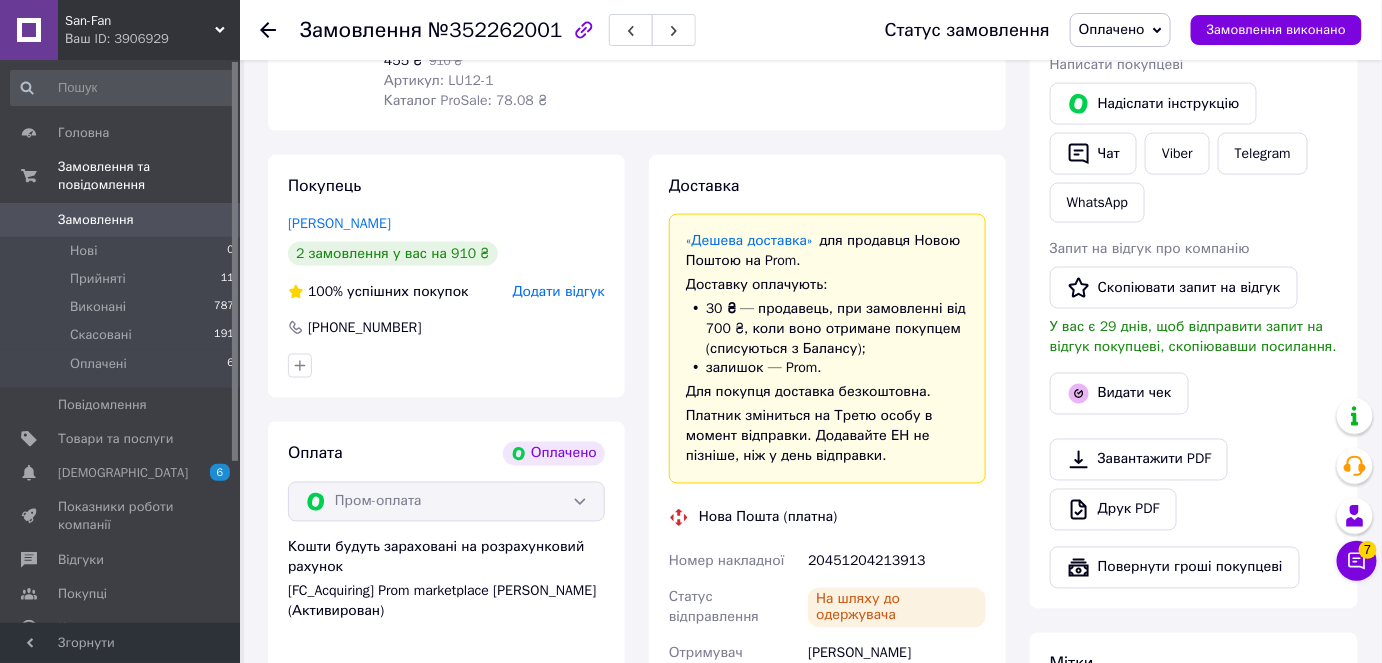click 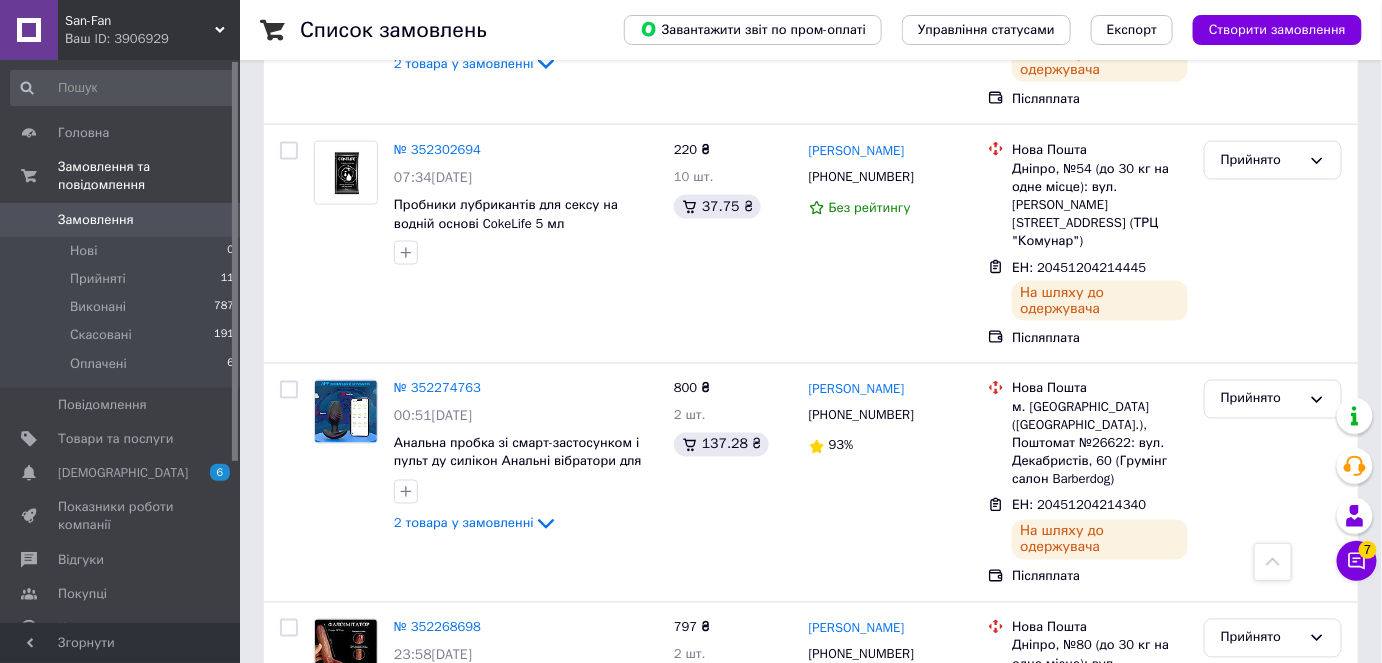 scroll, scrollTop: 1363, scrollLeft: 0, axis: vertical 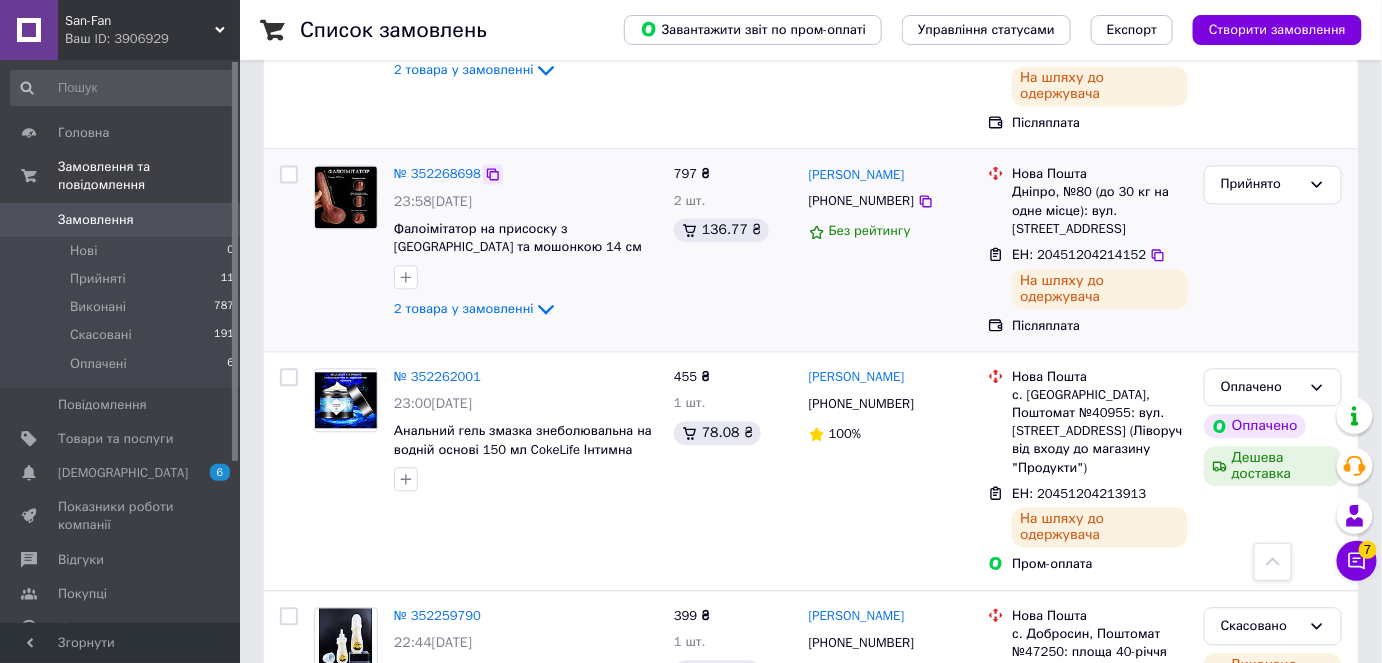 click 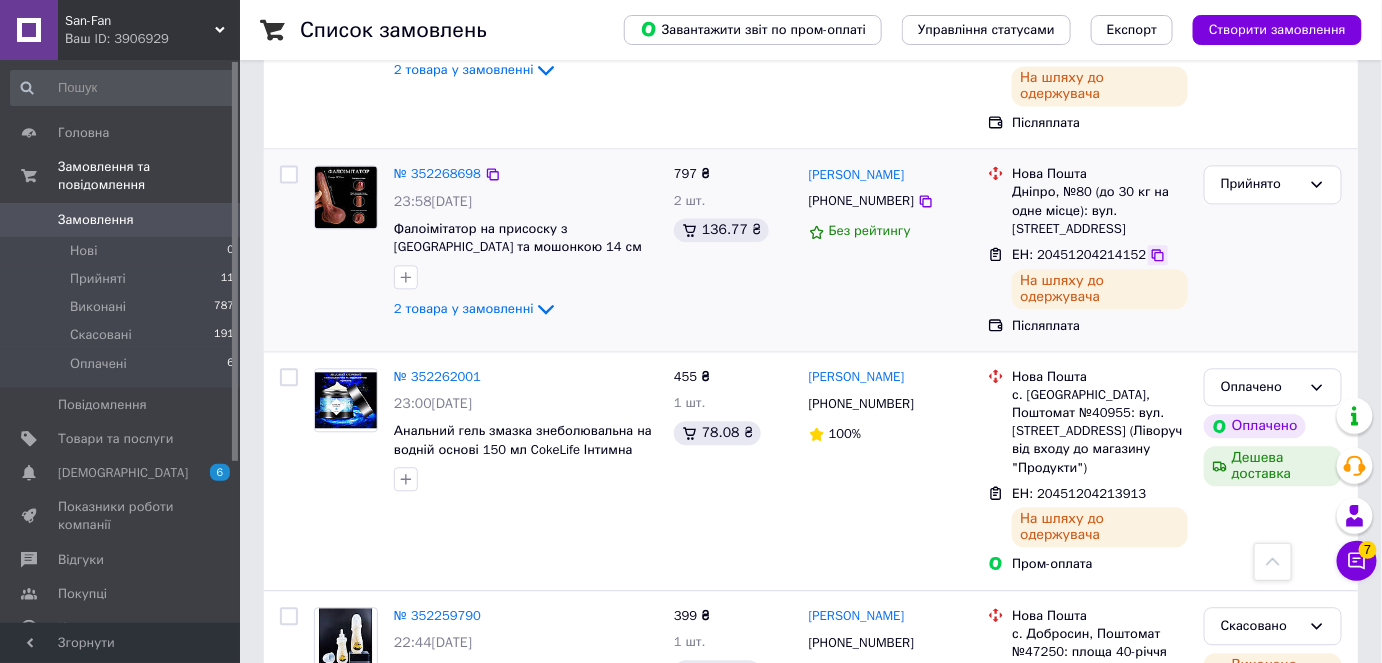 click 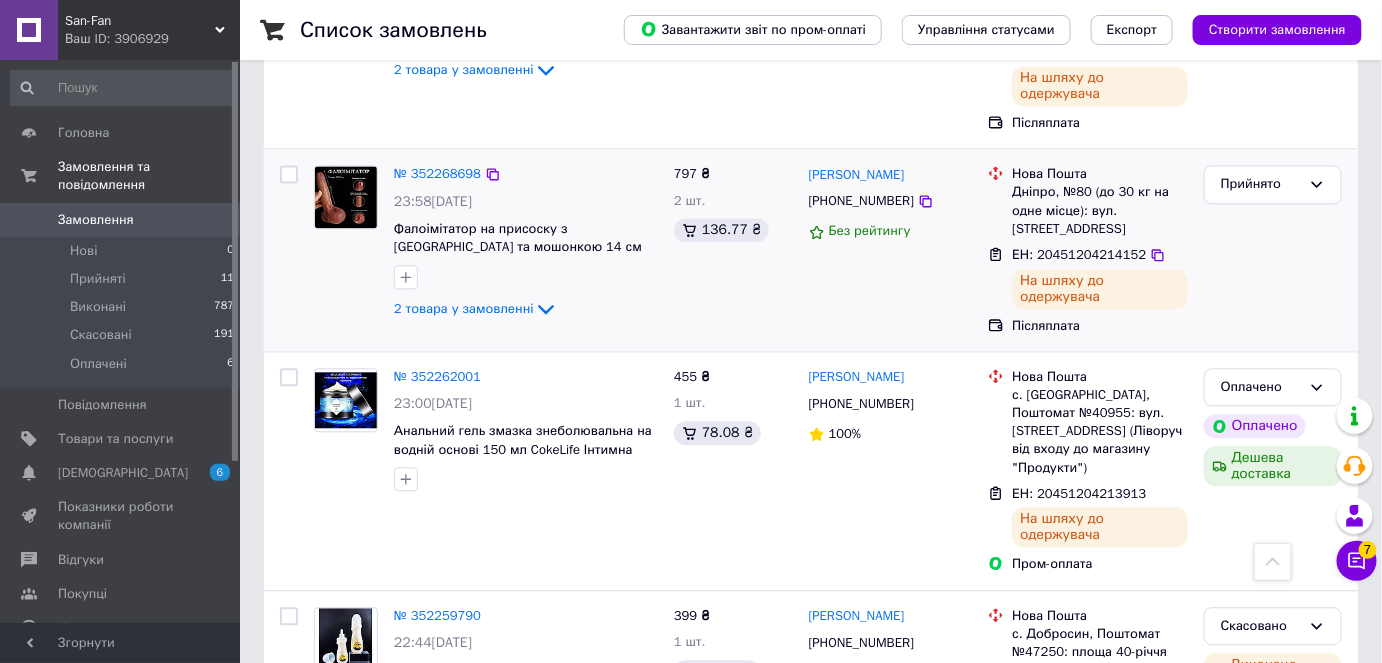 click on "Дніпро, №80 (до 30 кг на одне місце): вул. [STREET_ADDRESS]" at bounding box center (1100, 210) 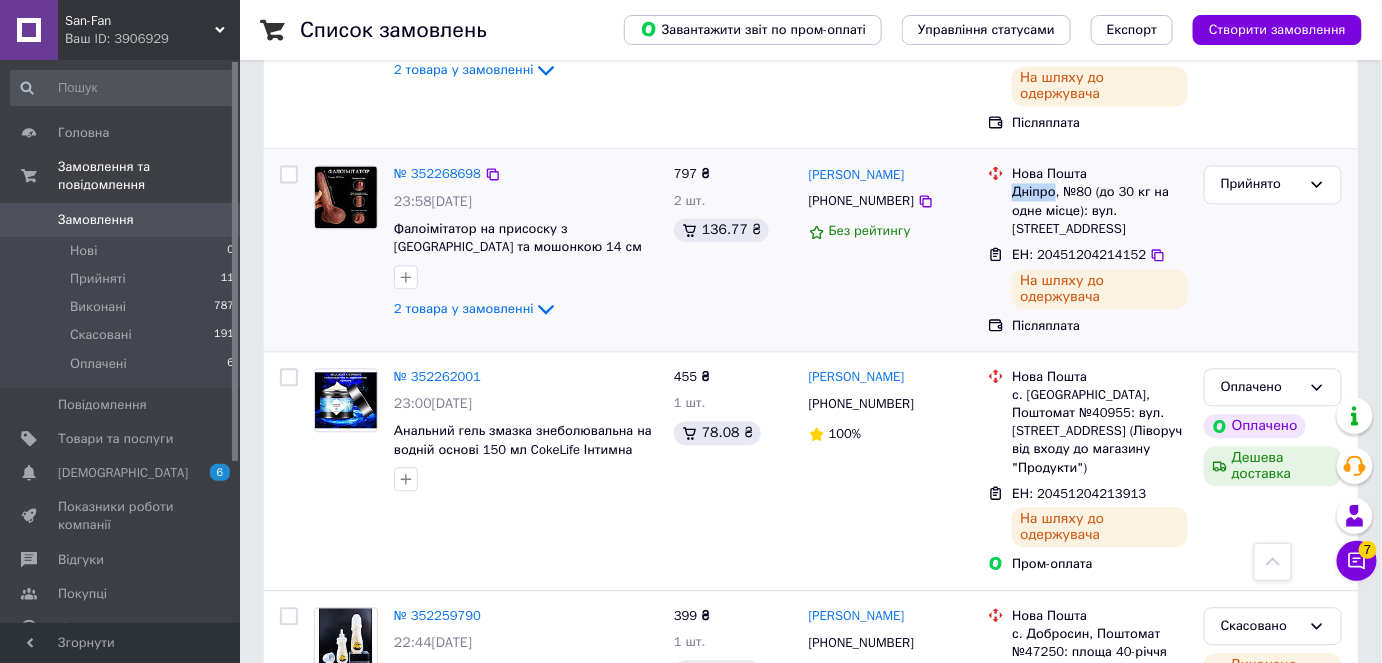 click on "Дніпро, №80 (до 30 кг на одне місце): вул. [STREET_ADDRESS]" at bounding box center (1100, 210) 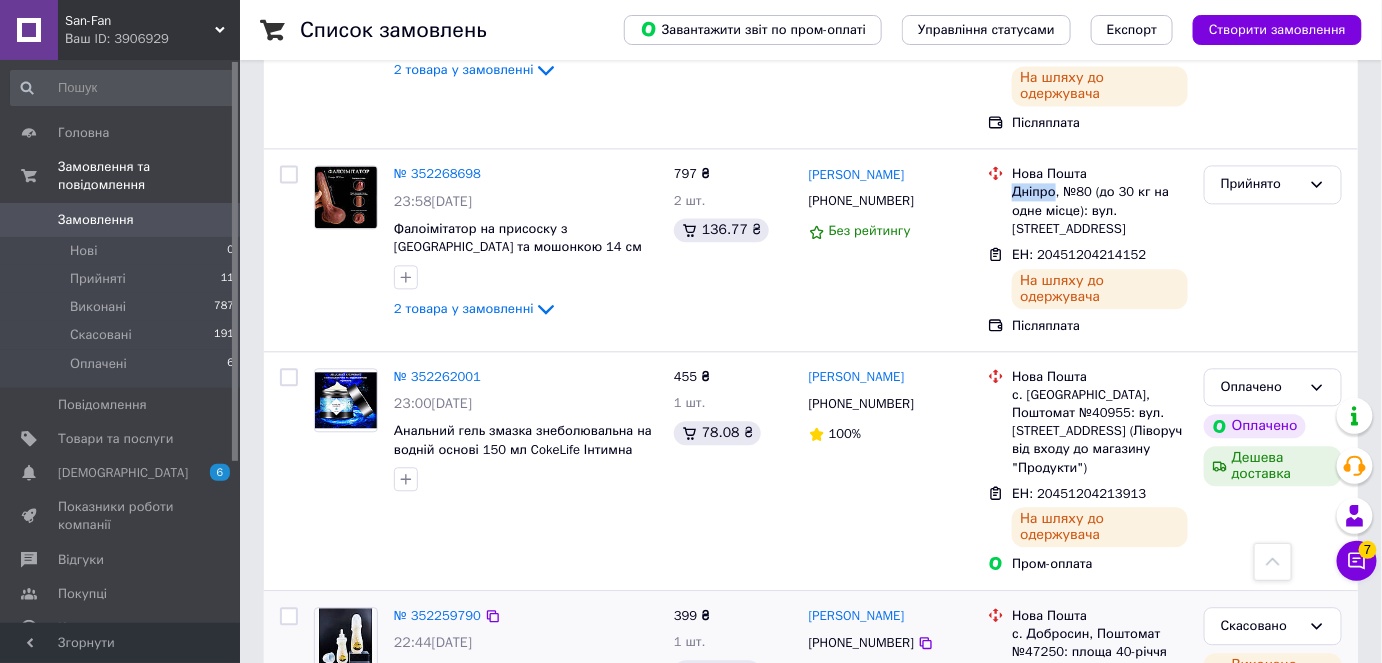 copy on "Дніпро" 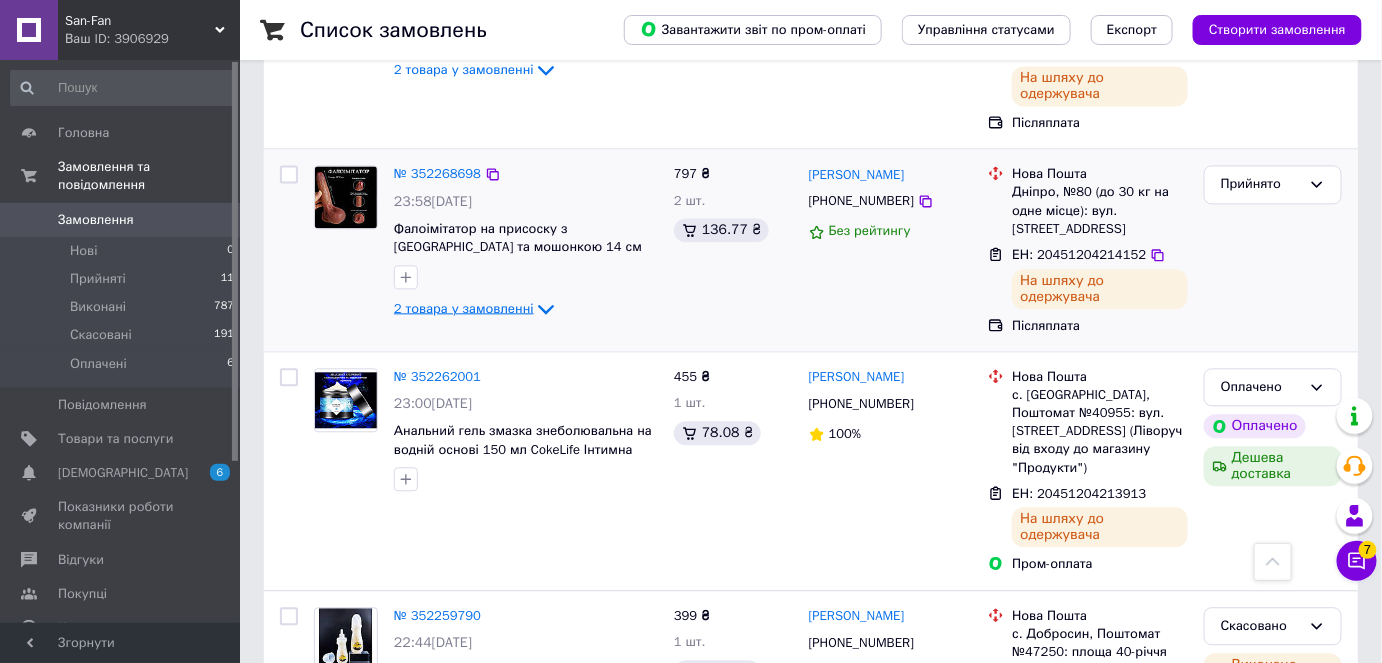 click on "2 товара у замовленні" at bounding box center [464, 308] 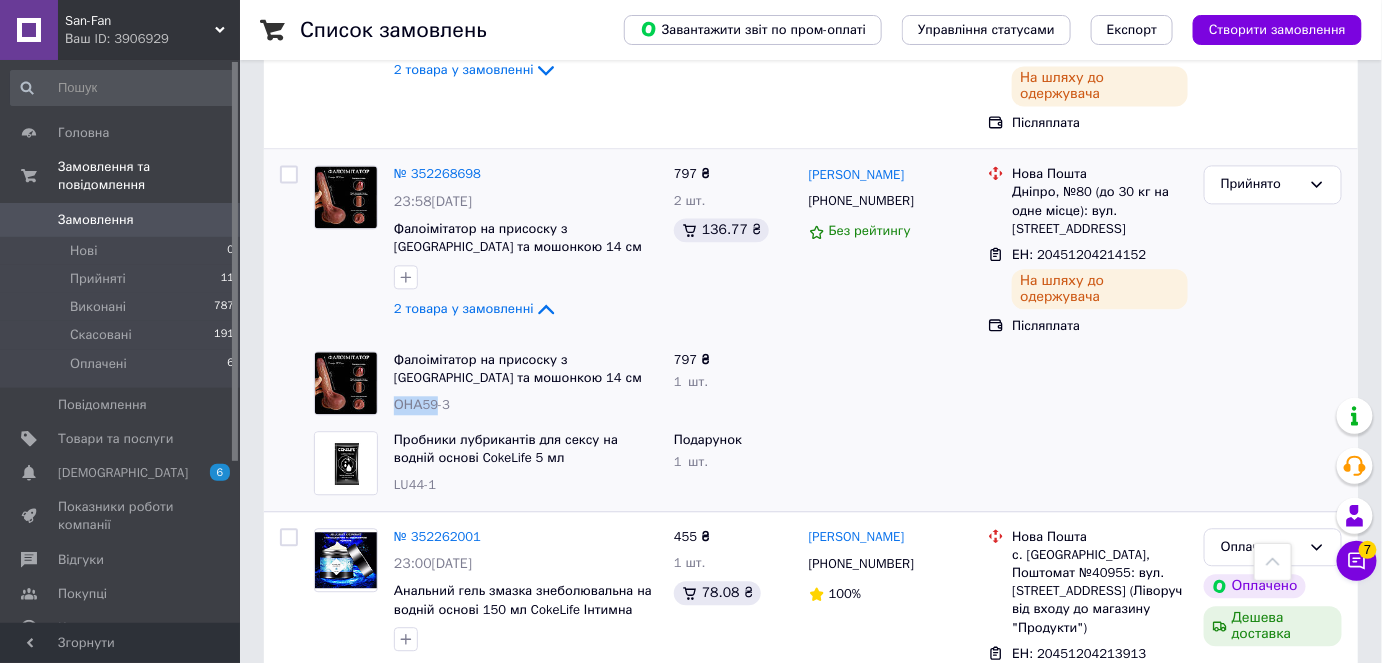 drag, startPoint x: 432, startPoint y: 359, endPoint x: 392, endPoint y: 354, distance: 40.311287 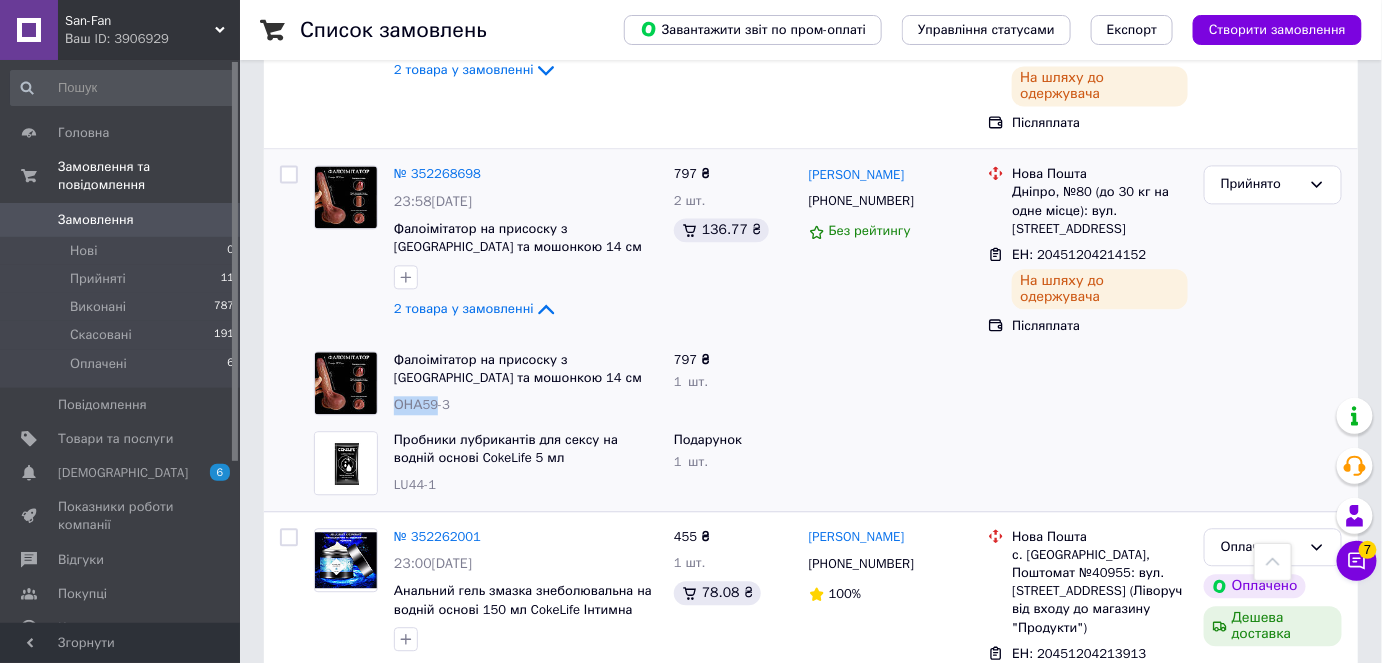 click on "Фалоімітатор на присоску з [GEOGRAPHIC_DATA] та мошонкою 14 см Гарний фалоімітатор для [PERSON_NAME] фалос ОНА59-3" at bounding box center (526, 383) 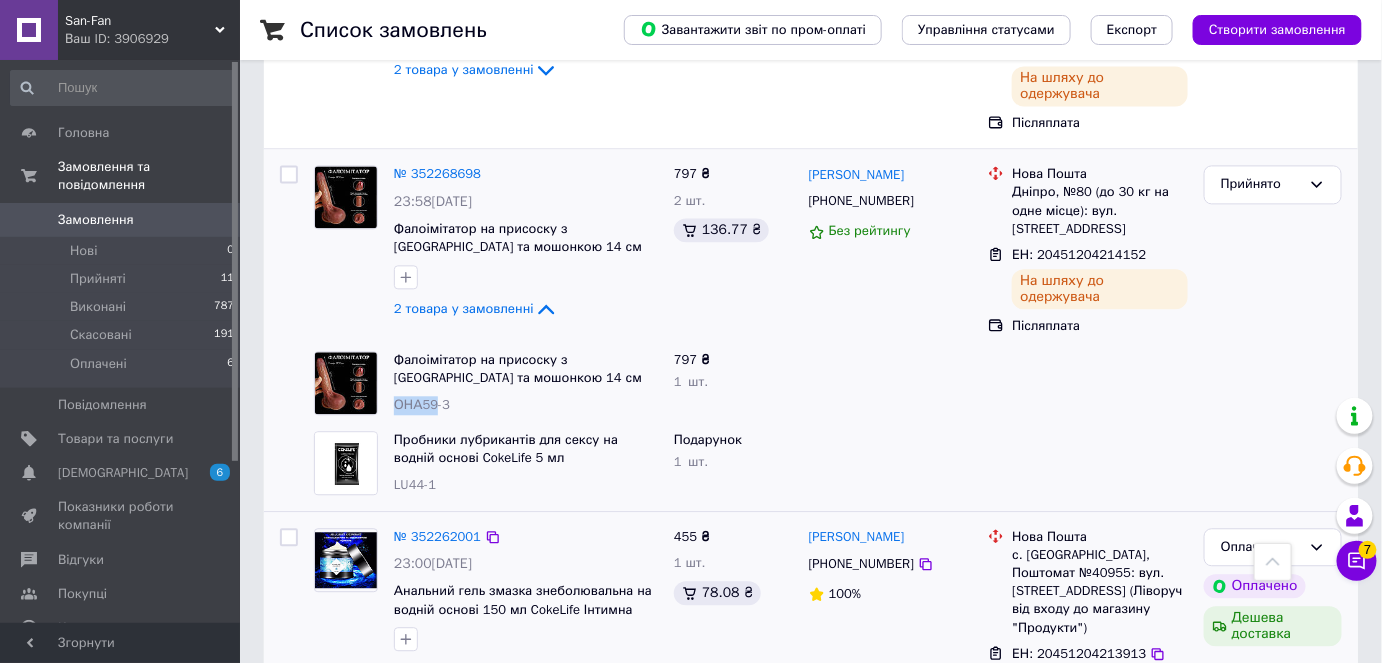 copy on "ОНА59" 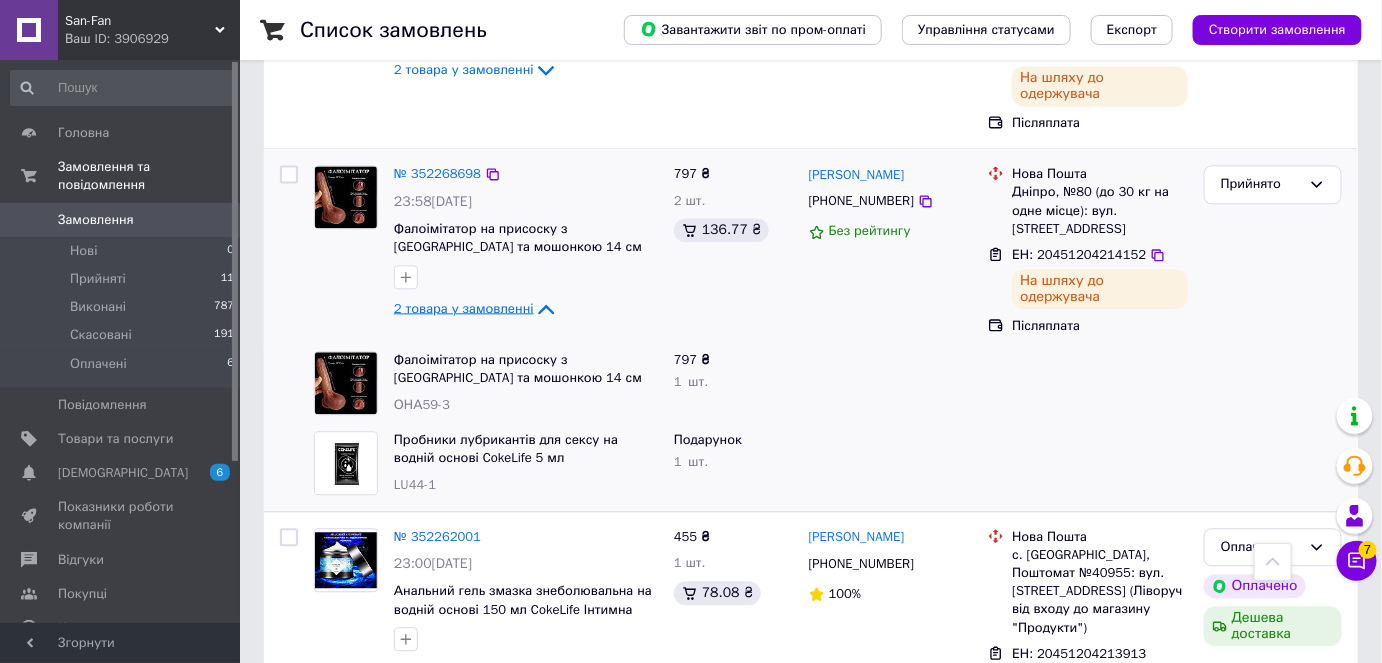 click 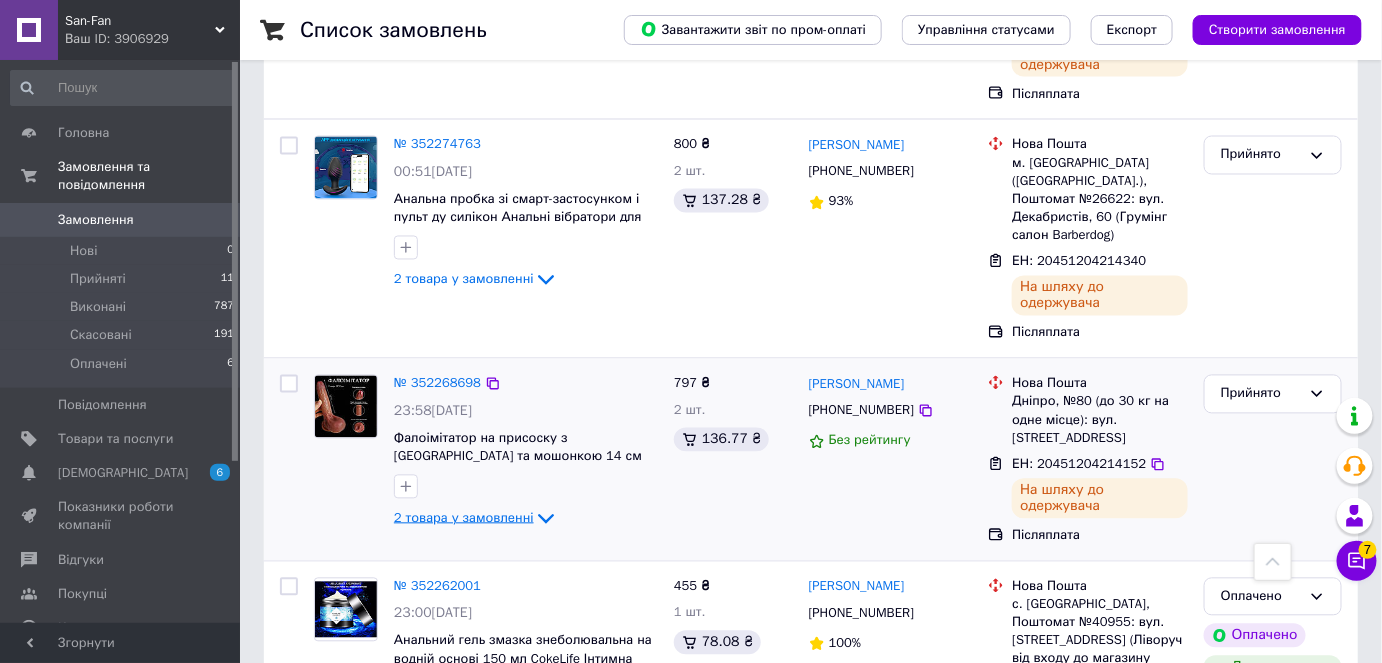 scroll, scrollTop: 1145, scrollLeft: 0, axis: vertical 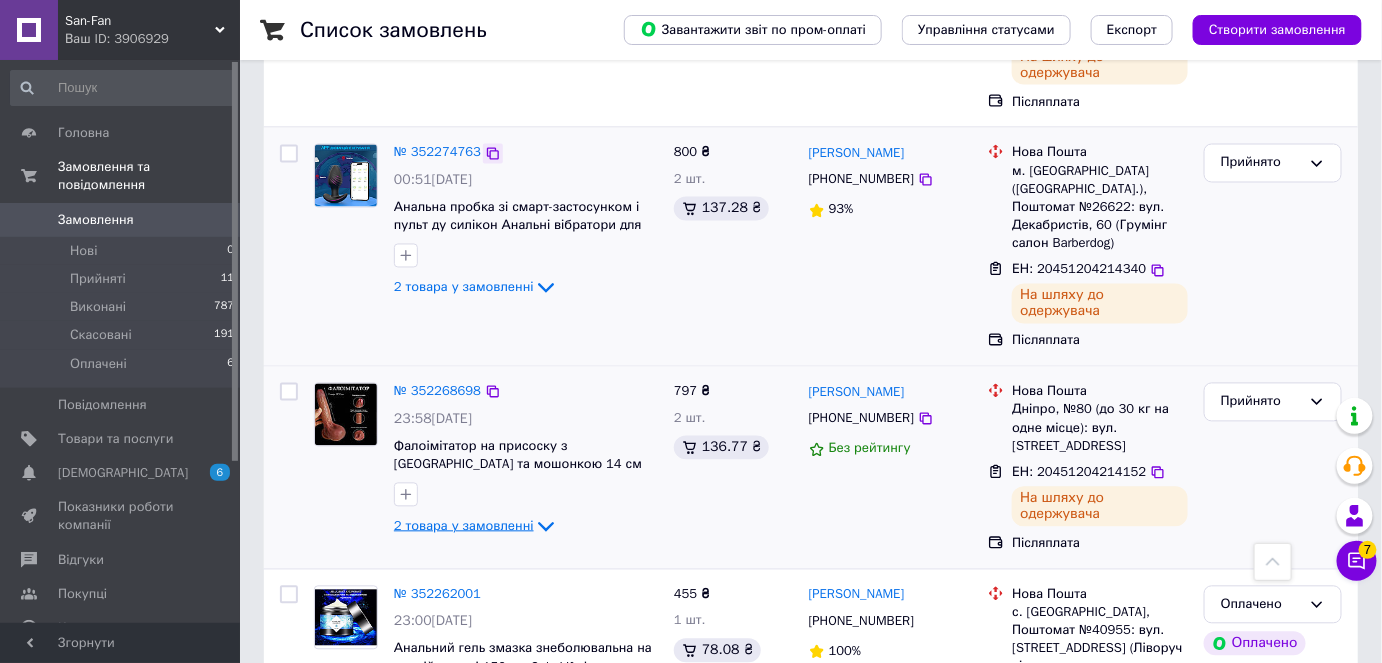 click 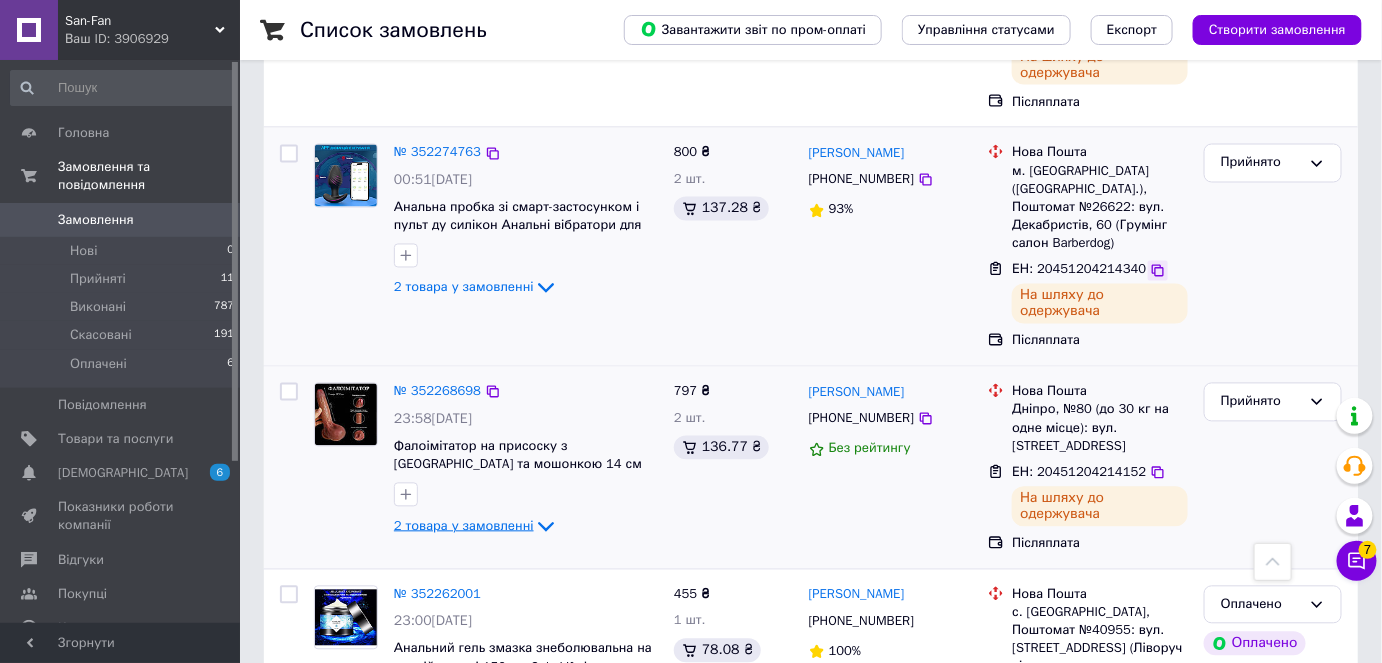click 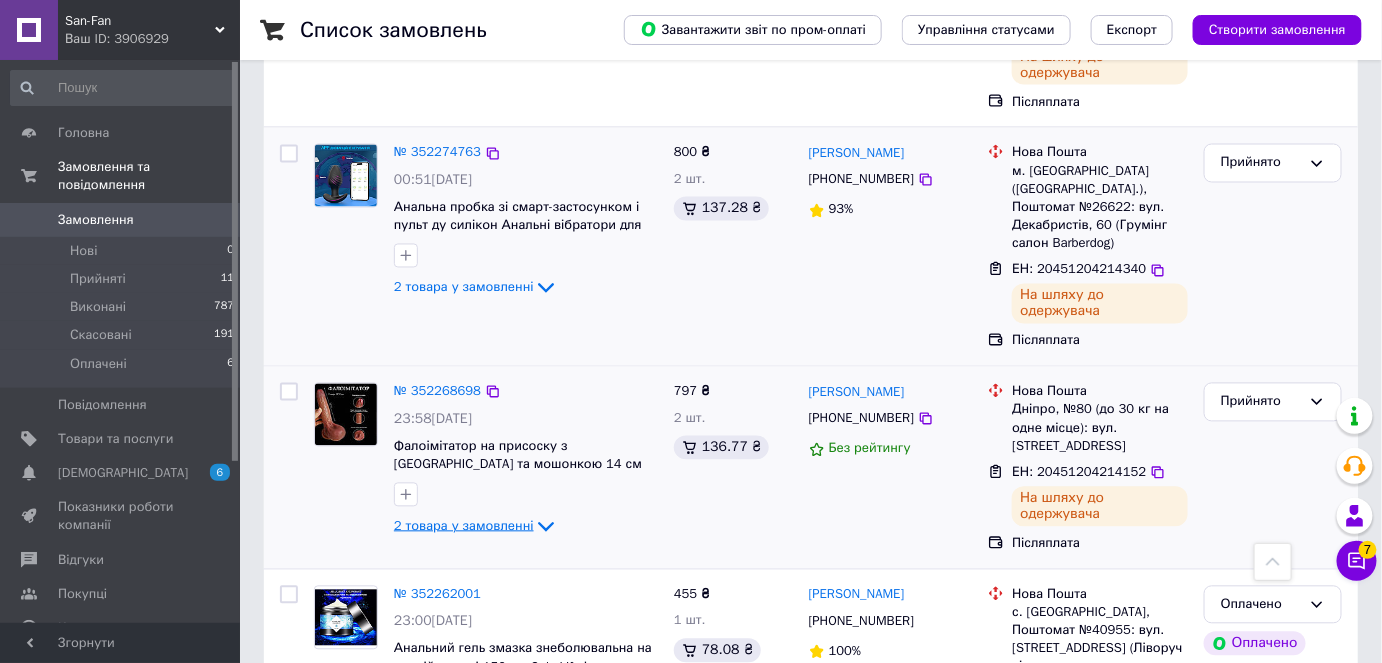 click on "м. [GEOGRAPHIC_DATA] ([GEOGRAPHIC_DATA].), Поштомат №26622: вул. Декабристів, 60 (Грумінг салон Barberdog)" at bounding box center (1100, 208) 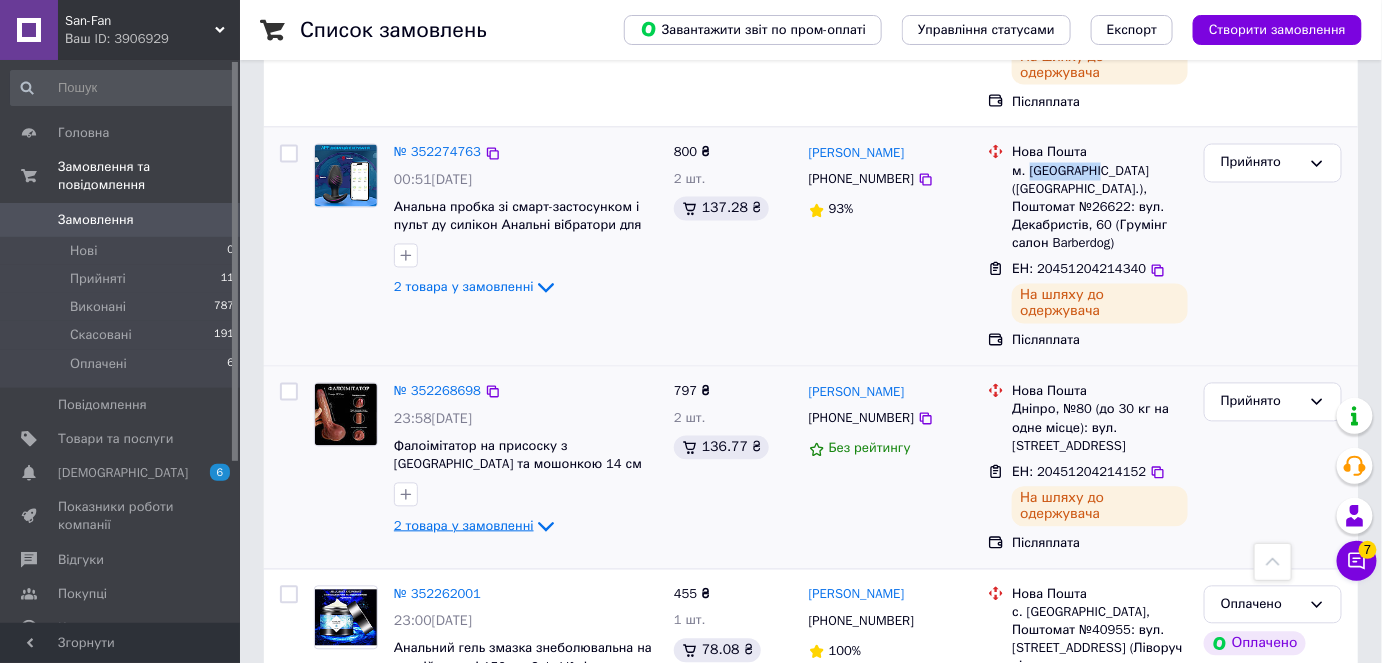 click on "м. [GEOGRAPHIC_DATA] ([GEOGRAPHIC_DATA].), Поштомат №26622: вул. Декабристів, 60 (Грумінг салон Barberdog)" at bounding box center (1100, 208) 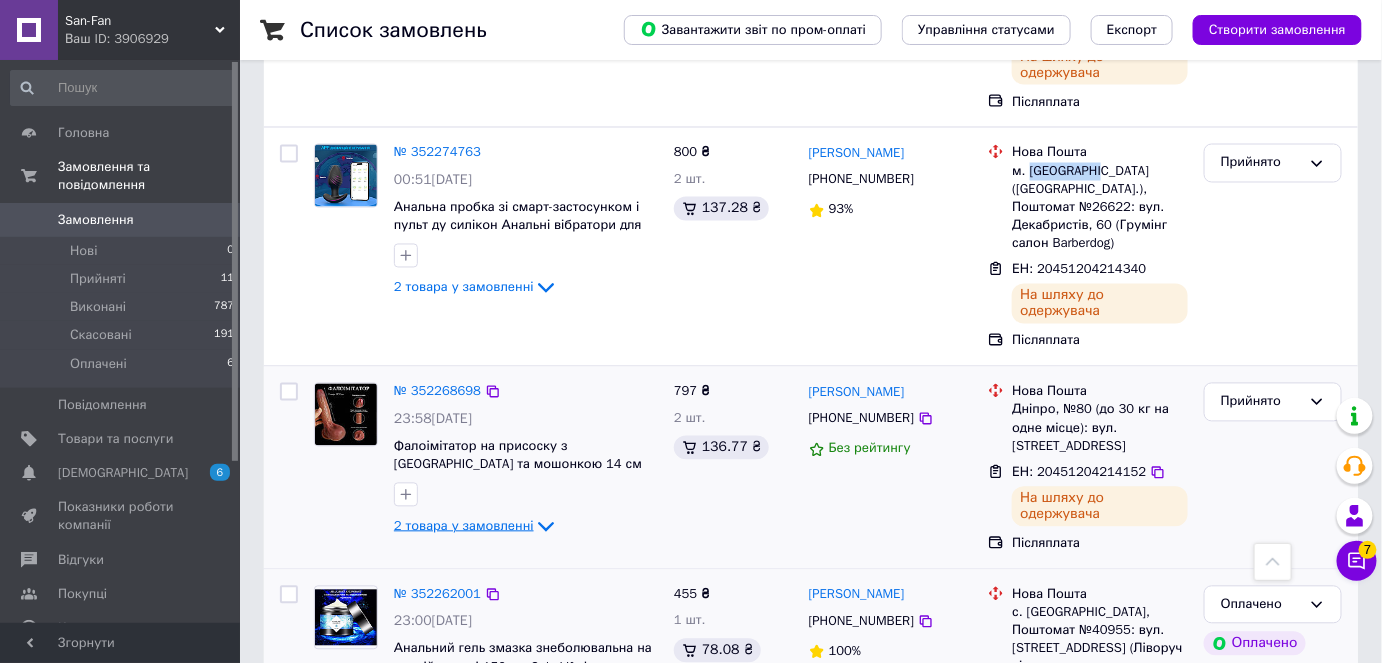copy on "Васильків" 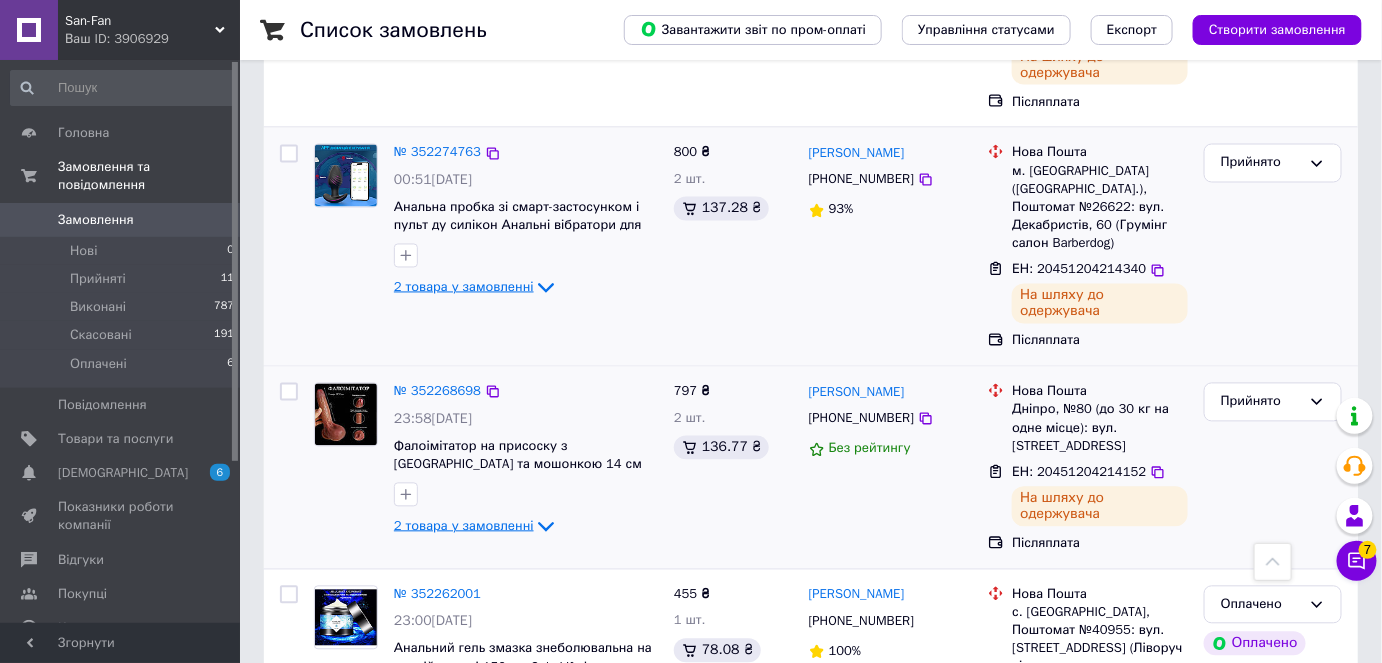 click 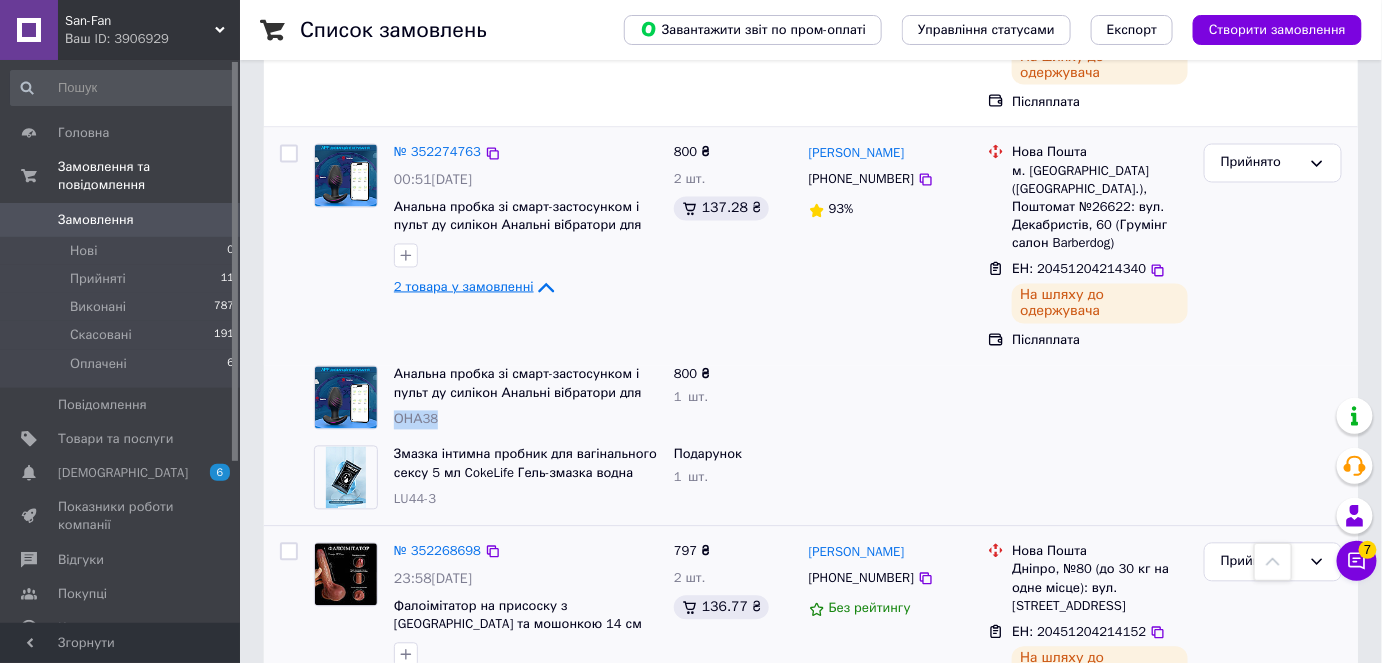drag, startPoint x: 434, startPoint y: 365, endPoint x: 389, endPoint y: 357, distance: 45.705578 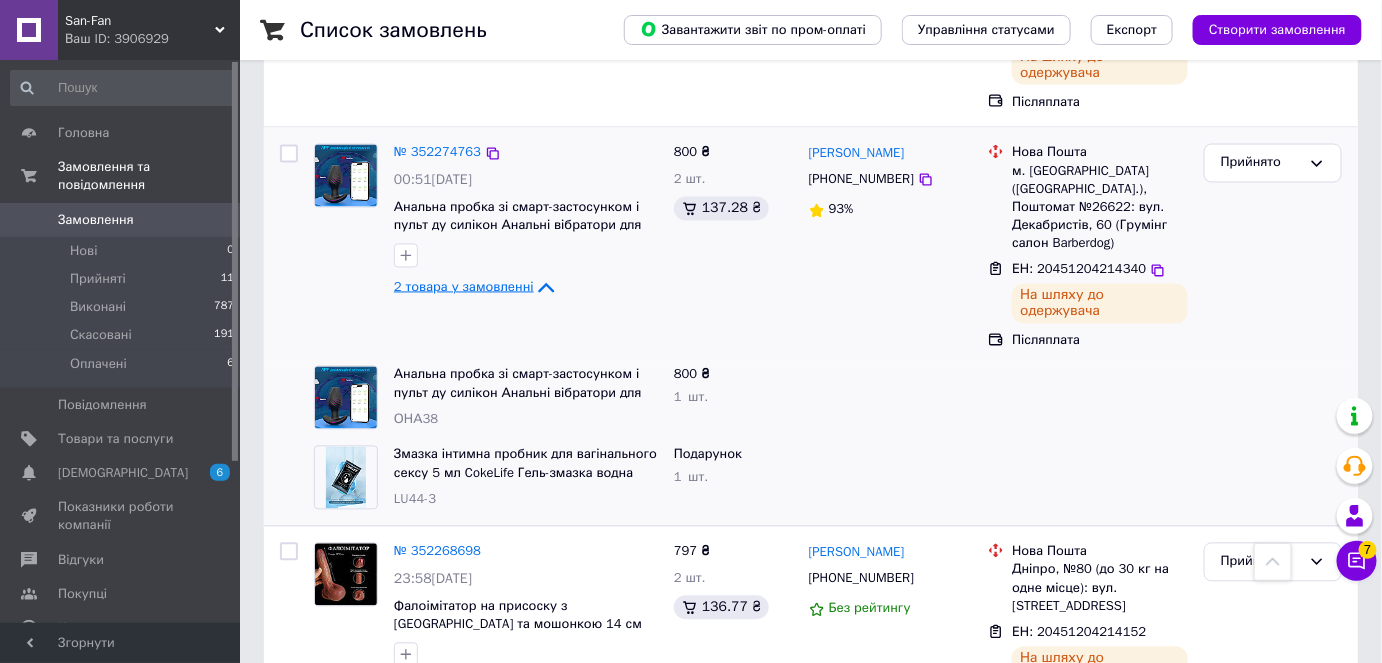click 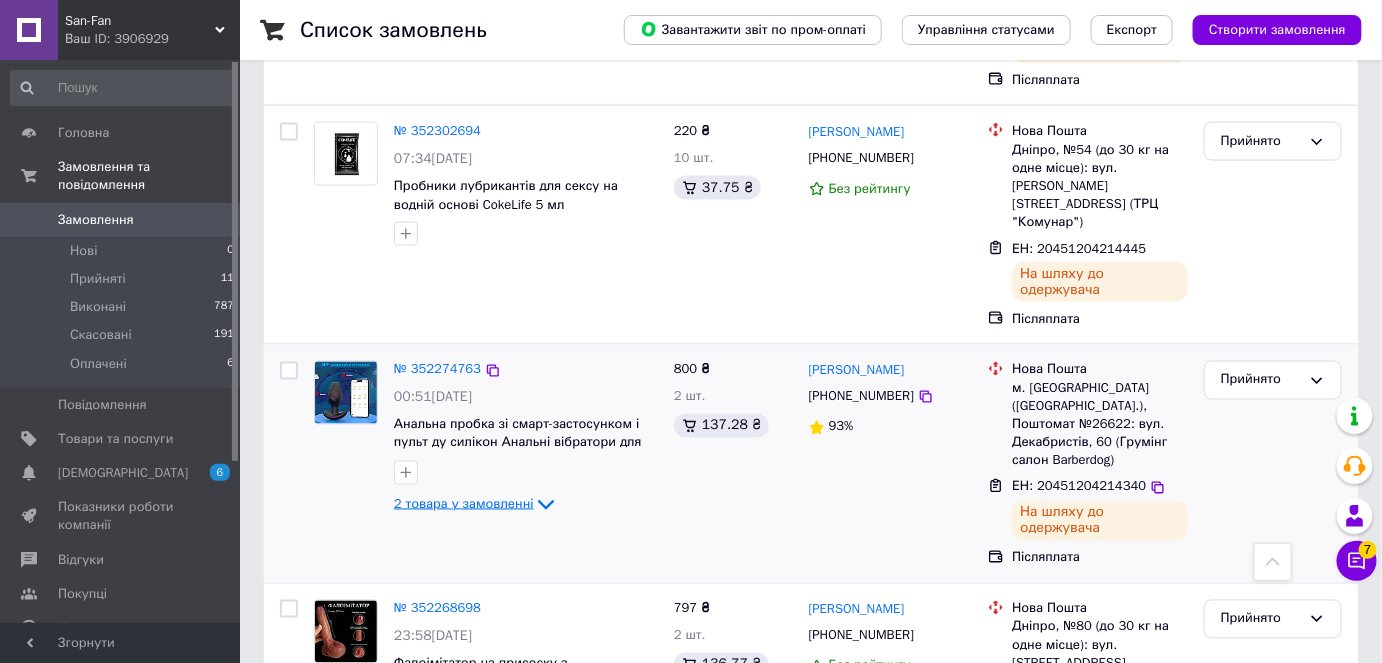 scroll, scrollTop: 927, scrollLeft: 0, axis: vertical 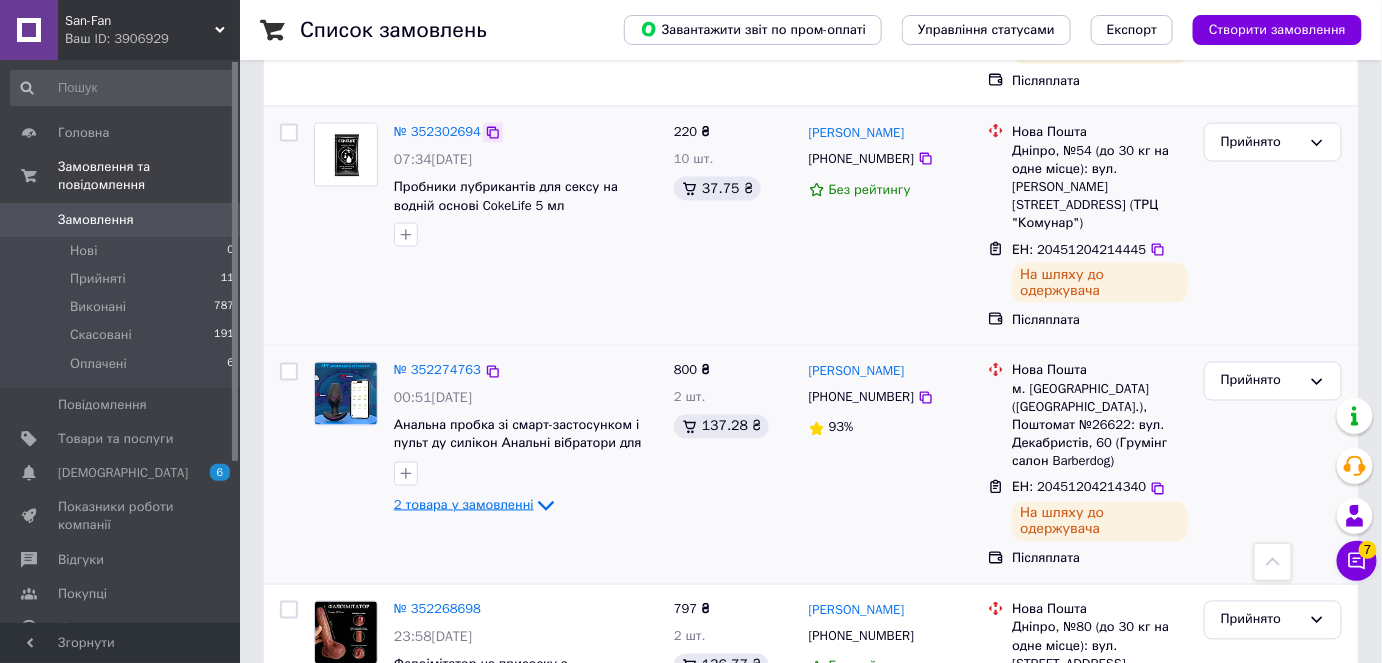 click 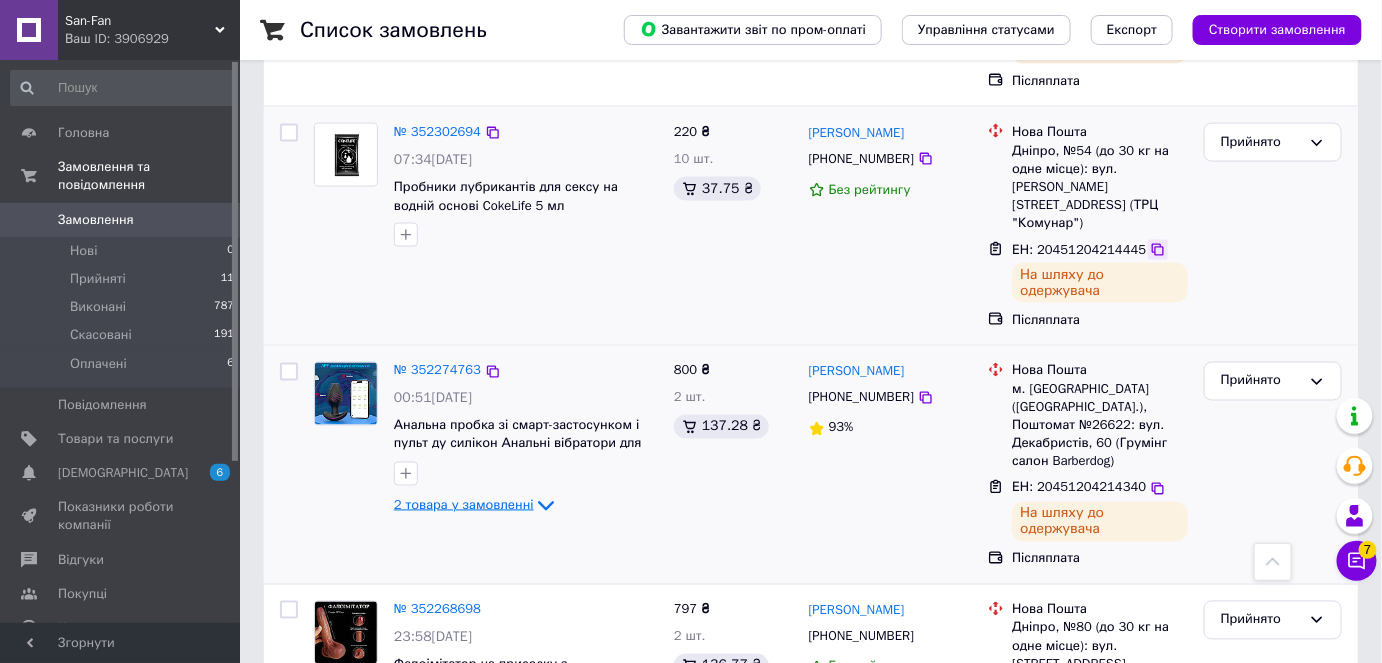click 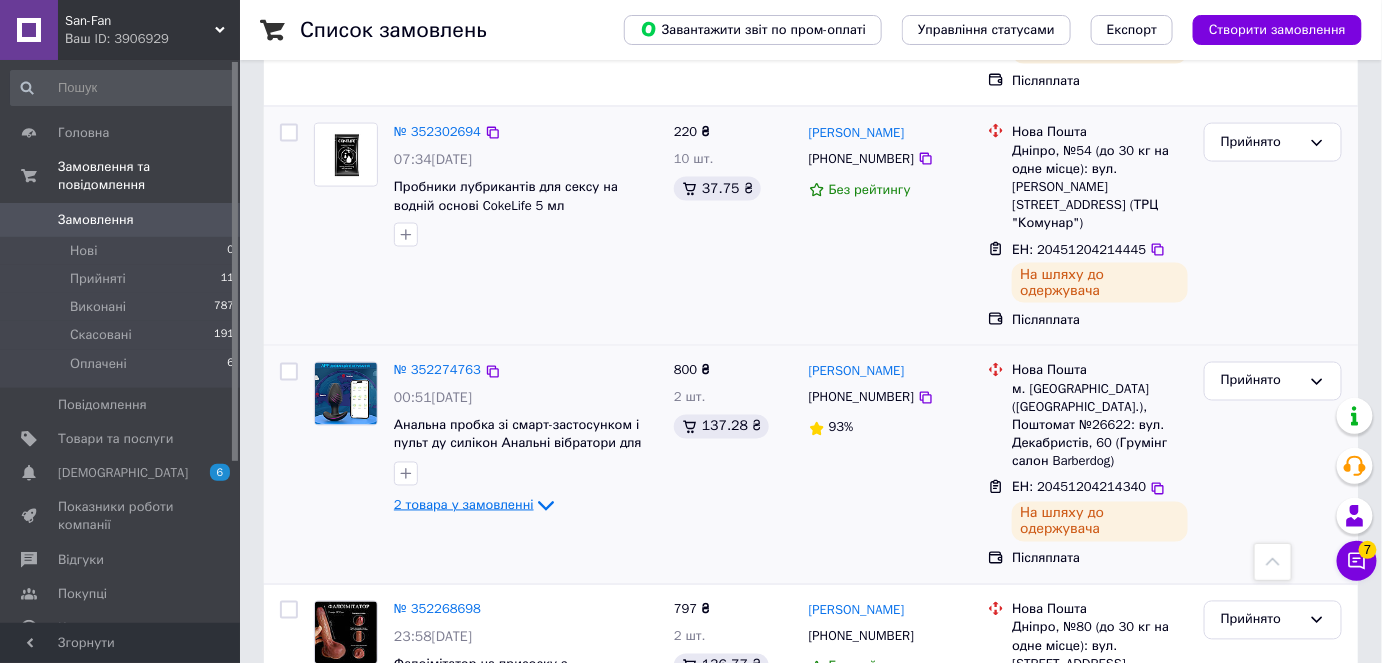 click on "Дніпро, №54 (до 30 кг на одне місце): вул. [PERSON_NAME][STREET_ADDRESS] (ТРЦ "Комунар")" at bounding box center (1100, 187) 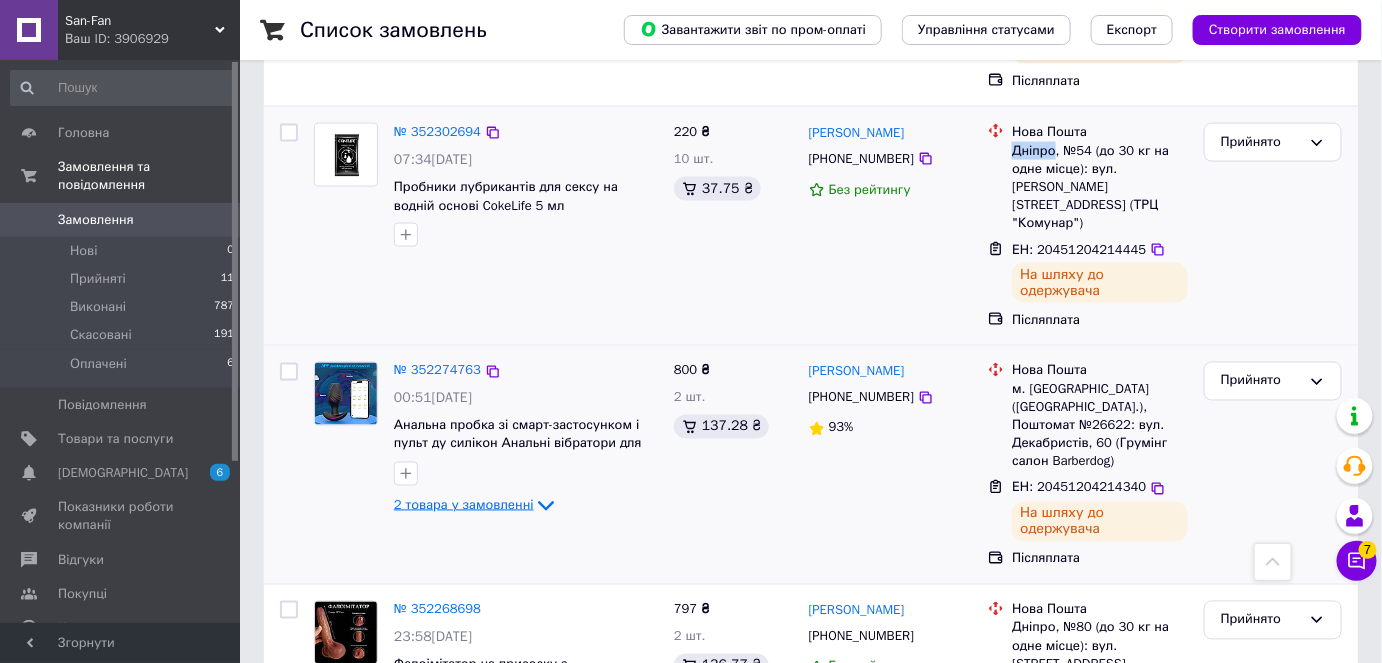 click on "Дніпро, №54 (до 30 кг на одне місце): вул. [PERSON_NAME][STREET_ADDRESS] (ТРЦ "Комунар")" at bounding box center (1100, 187) 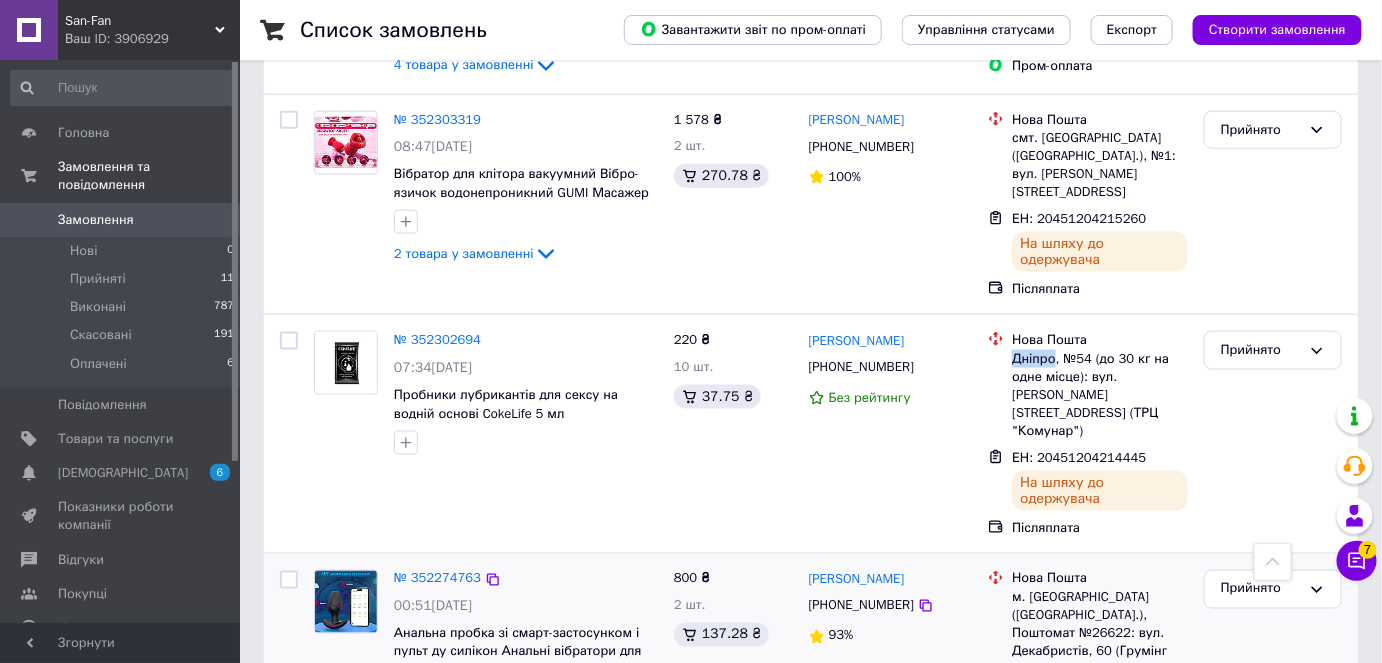 scroll, scrollTop: 709, scrollLeft: 0, axis: vertical 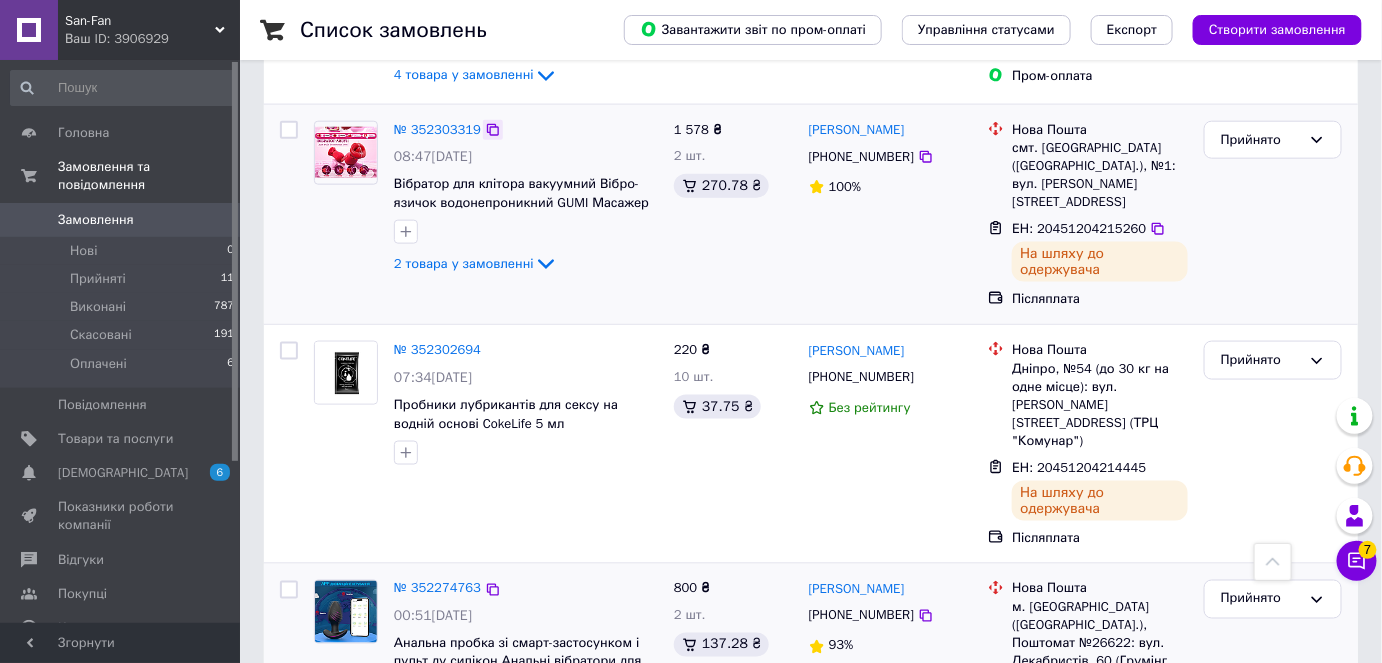 click 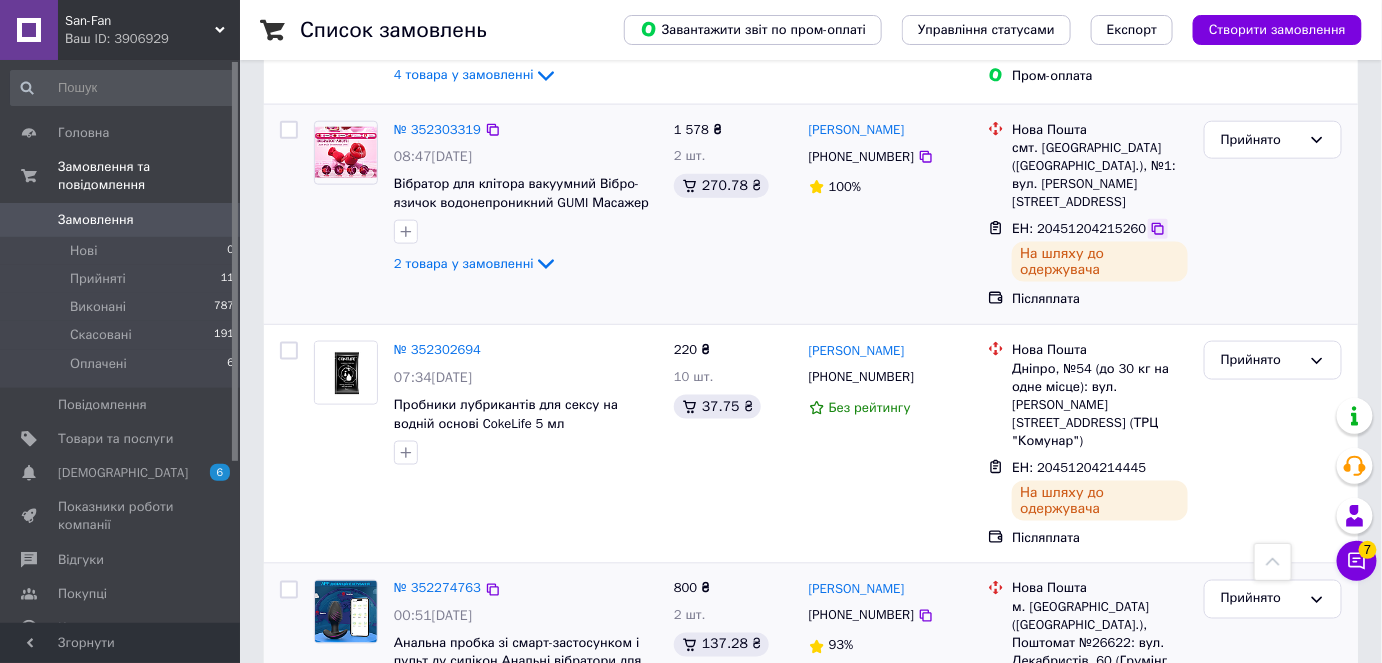 click 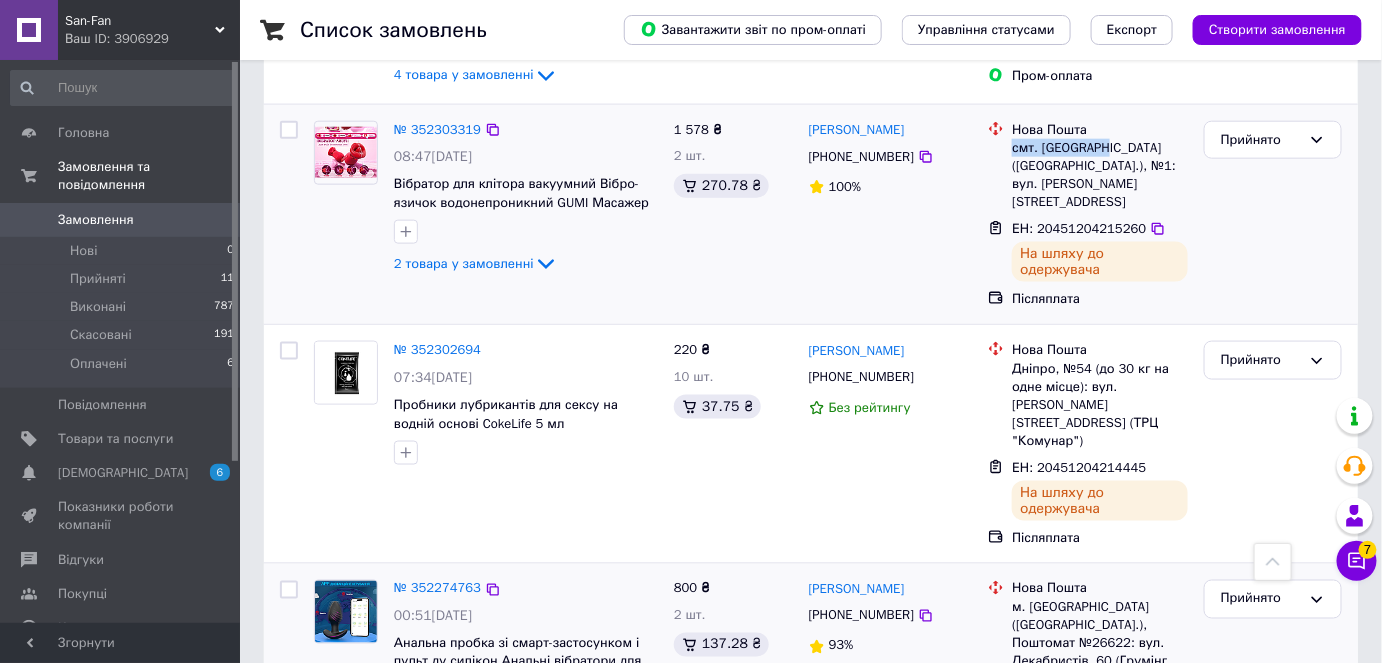 drag, startPoint x: 1013, startPoint y: 141, endPoint x: 1097, endPoint y: 147, distance: 84.21401 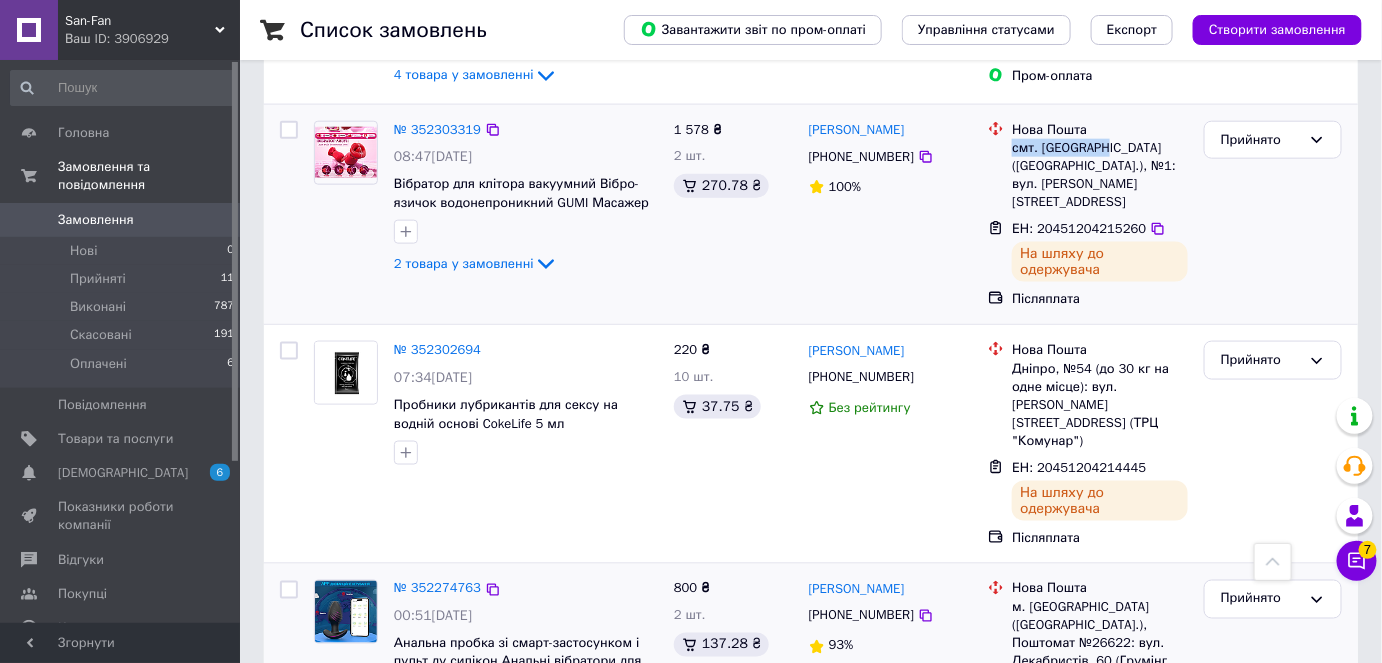 click on "смт. [GEOGRAPHIC_DATA] ([GEOGRAPHIC_DATA].), №1: вул. [PERSON_NAME][STREET_ADDRESS]" at bounding box center (1100, 175) 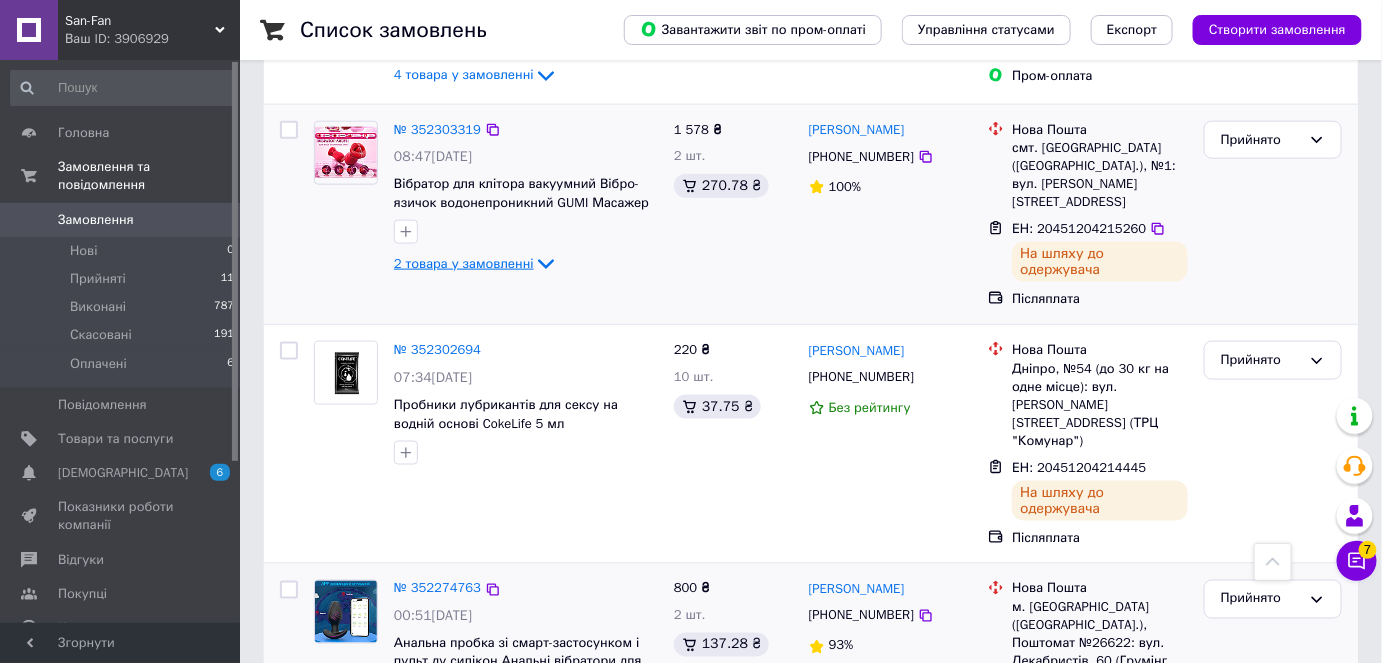 click on "2 товара у замовленні" at bounding box center (464, 263) 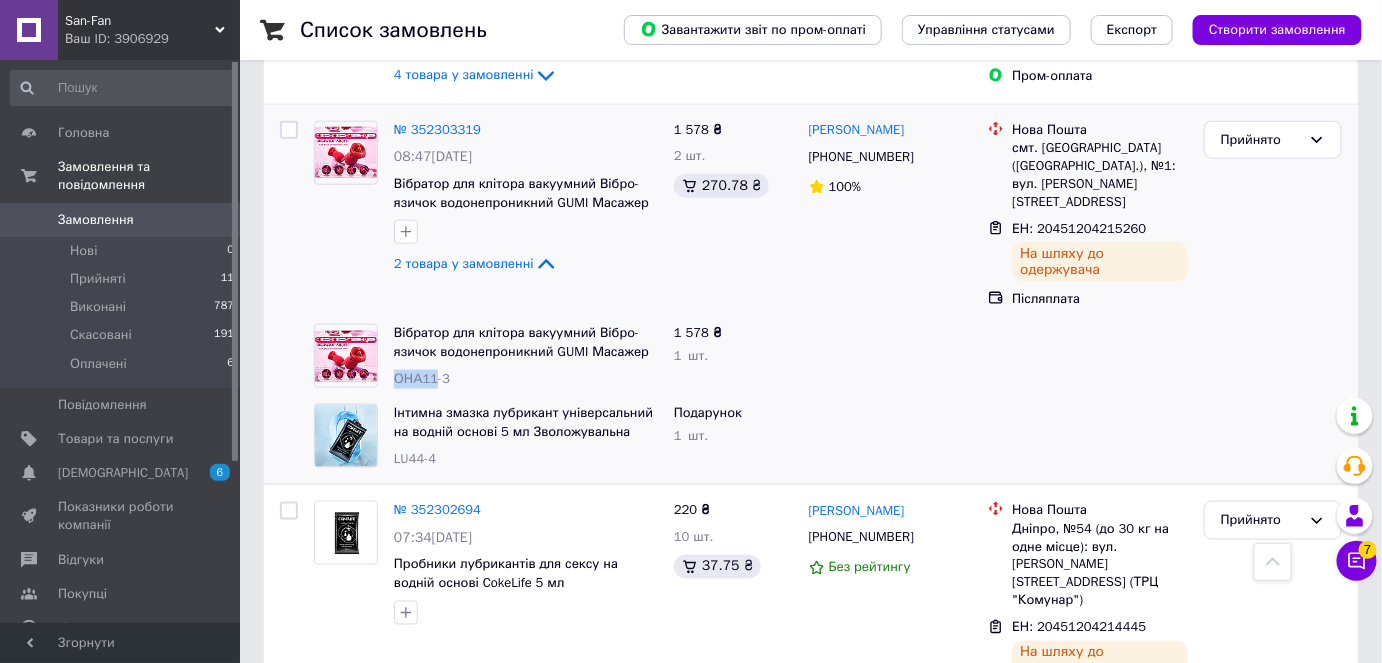 drag, startPoint x: 432, startPoint y: 347, endPoint x: 392, endPoint y: 348, distance: 40.012497 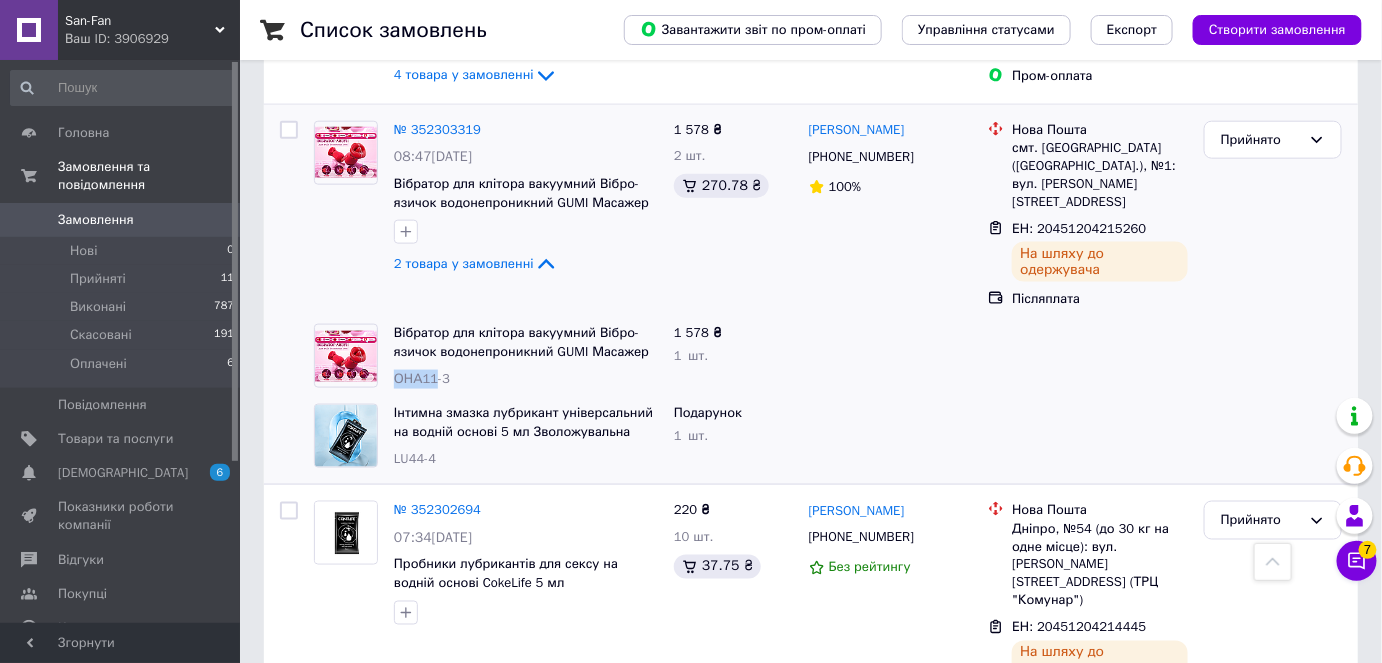 click on "Вібратор для клітора вакуумний Вібро-язичок водонепроникний GUMI Масажер для інтимної стимуляції ОНА11-3" at bounding box center [526, 356] 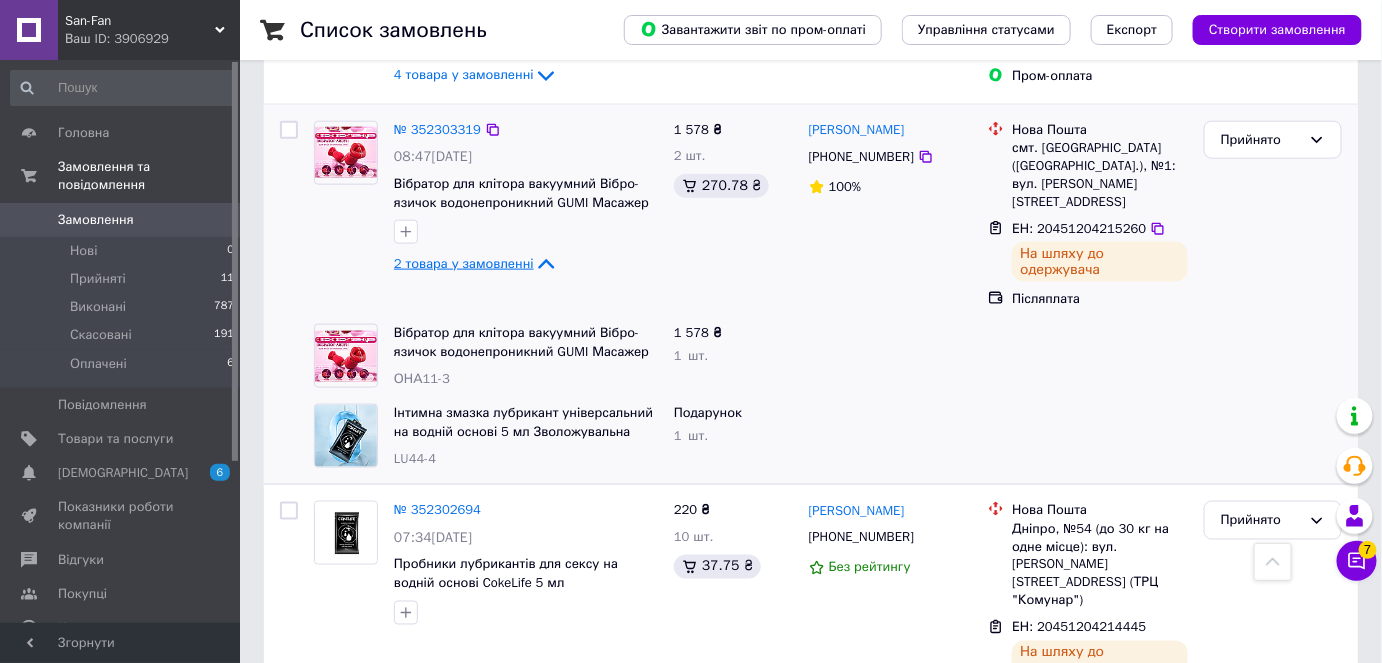 click 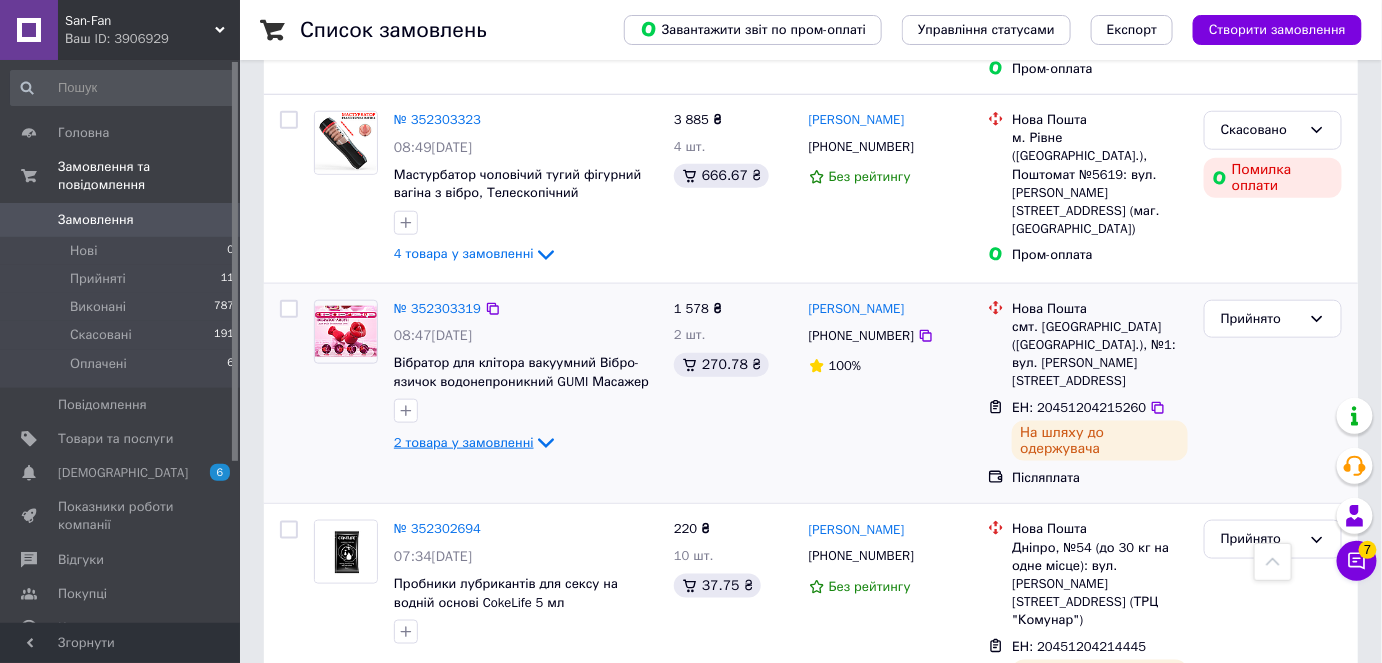 scroll, scrollTop: 527, scrollLeft: 0, axis: vertical 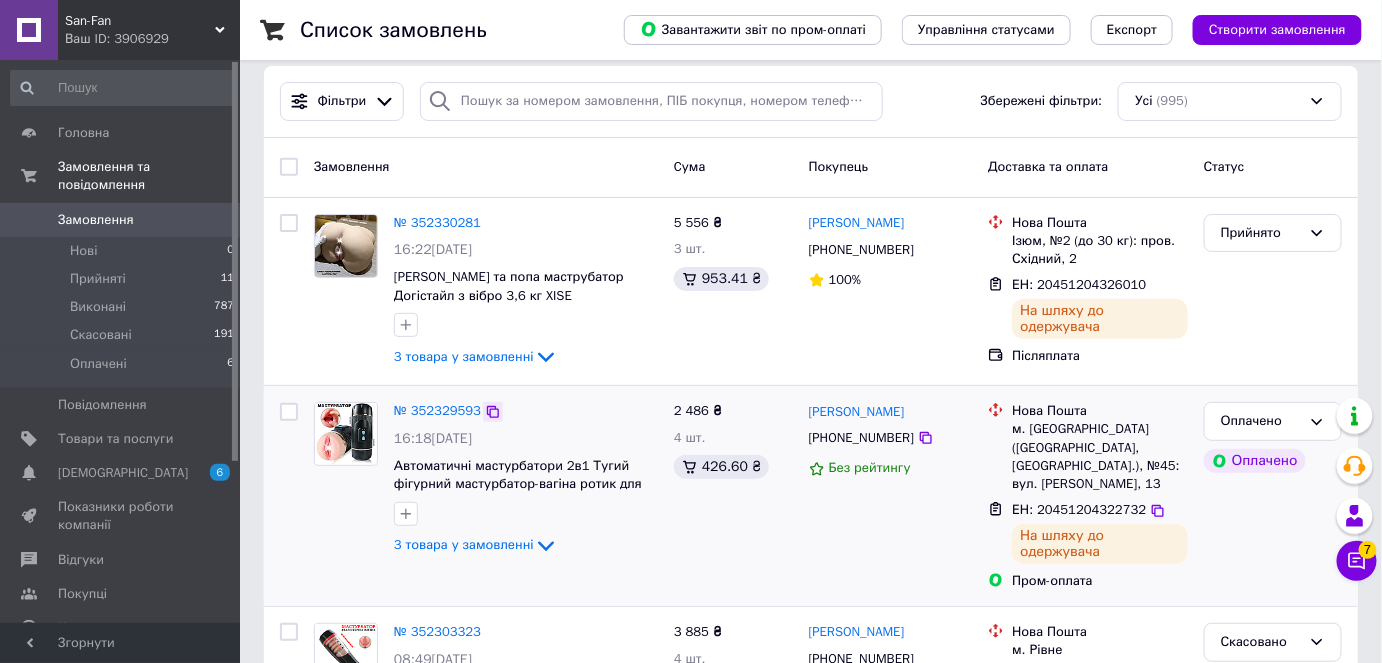 click 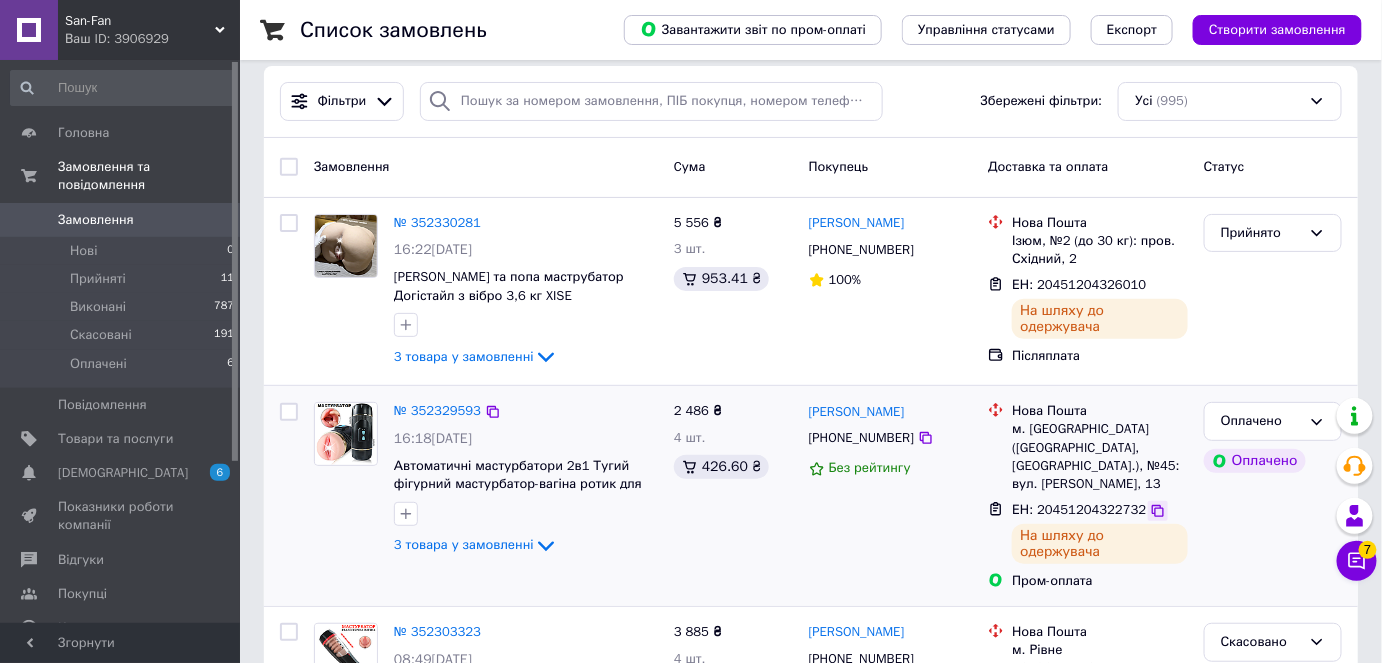 click 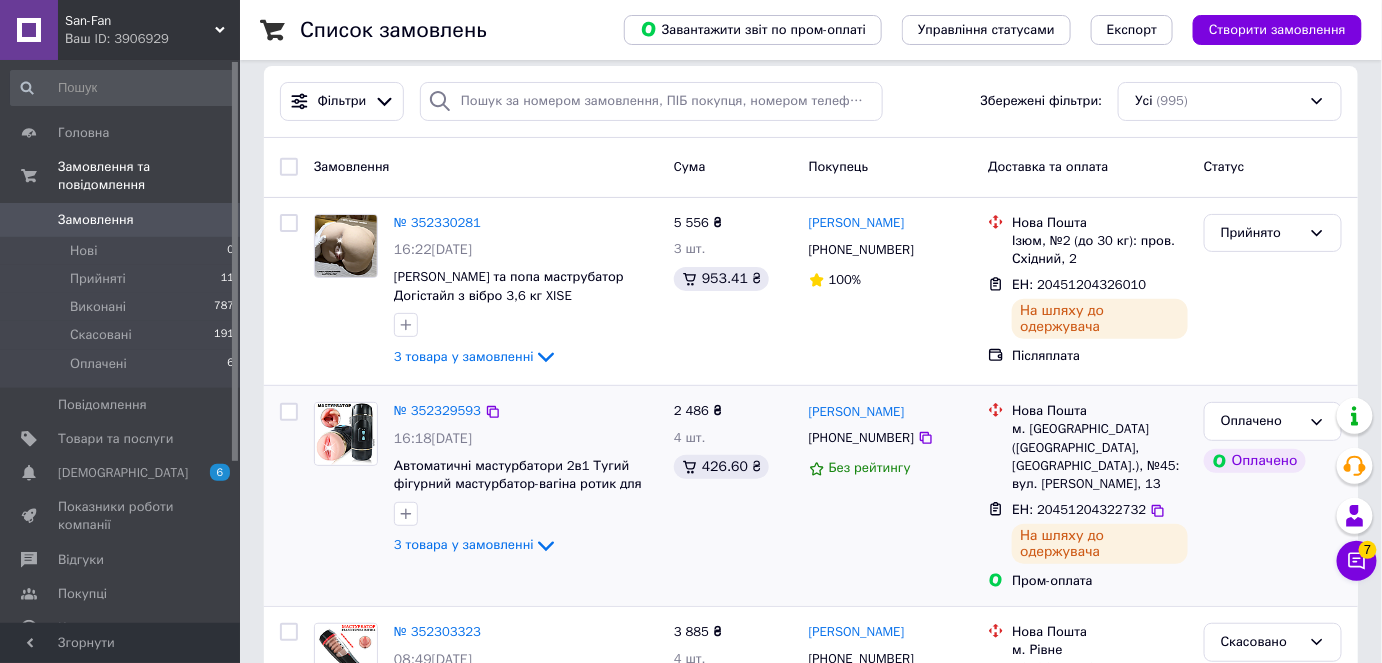 click on "м. [GEOGRAPHIC_DATA] ([GEOGRAPHIC_DATA], [GEOGRAPHIC_DATA].), №45: вул. [PERSON_NAME], 13" at bounding box center [1100, 456] 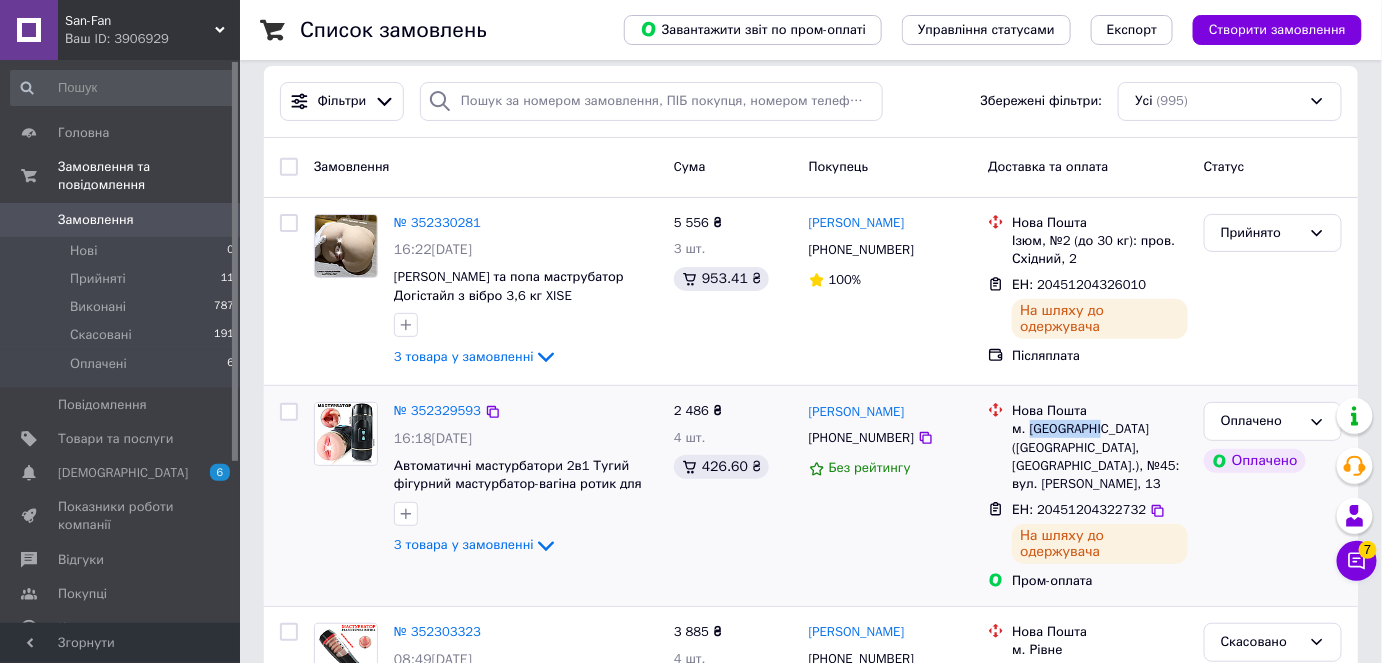 click on "м. [GEOGRAPHIC_DATA] ([GEOGRAPHIC_DATA], [GEOGRAPHIC_DATA].), №45: вул. [PERSON_NAME], 13" at bounding box center [1100, 456] 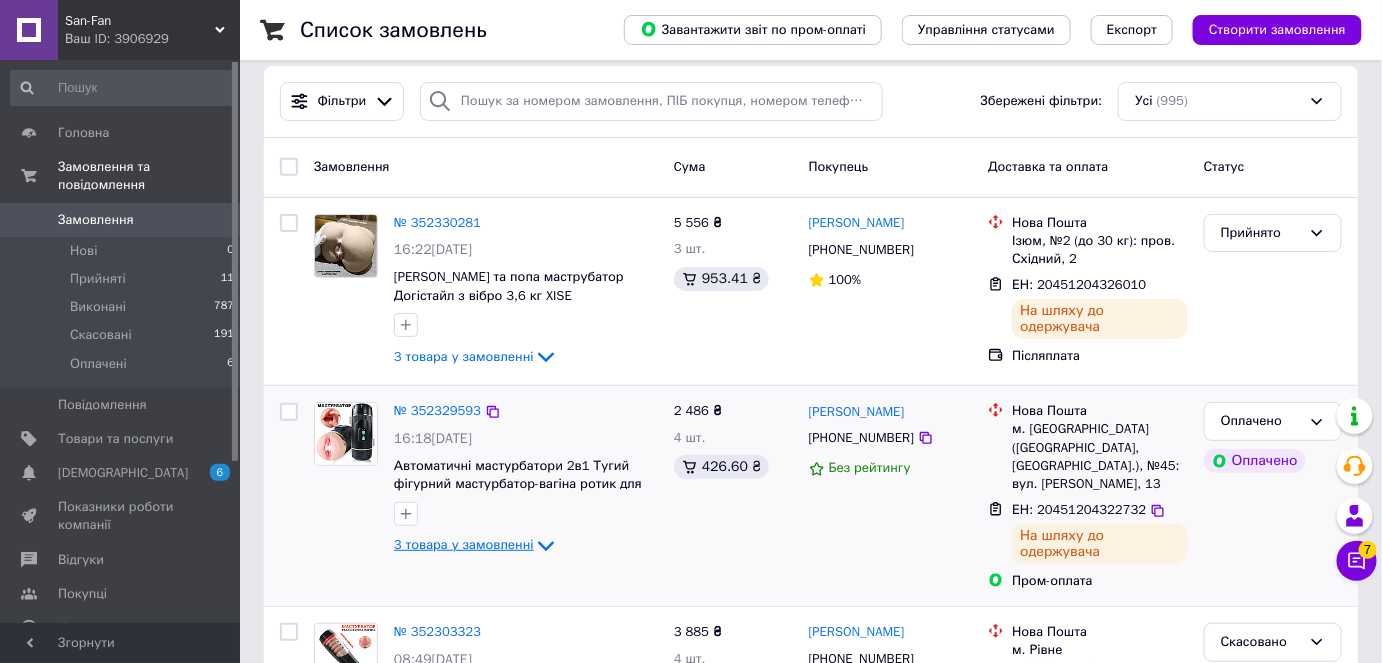 click 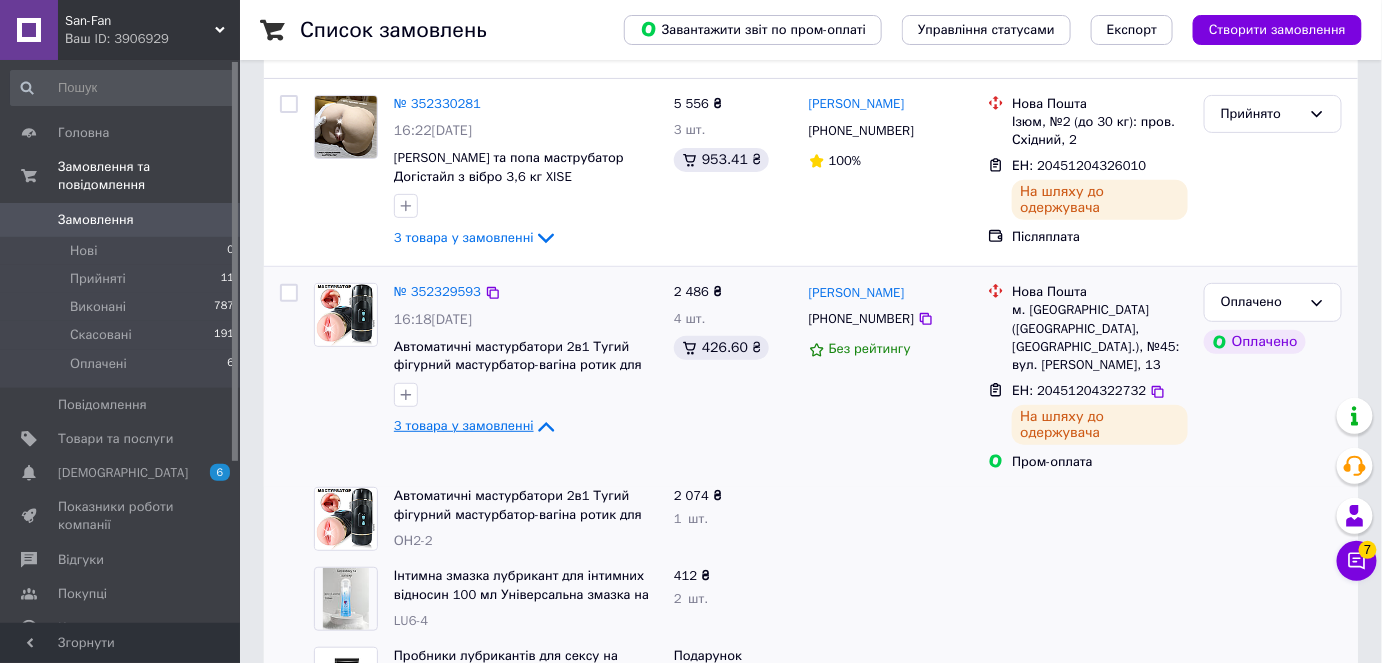 scroll, scrollTop: 142, scrollLeft: 0, axis: vertical 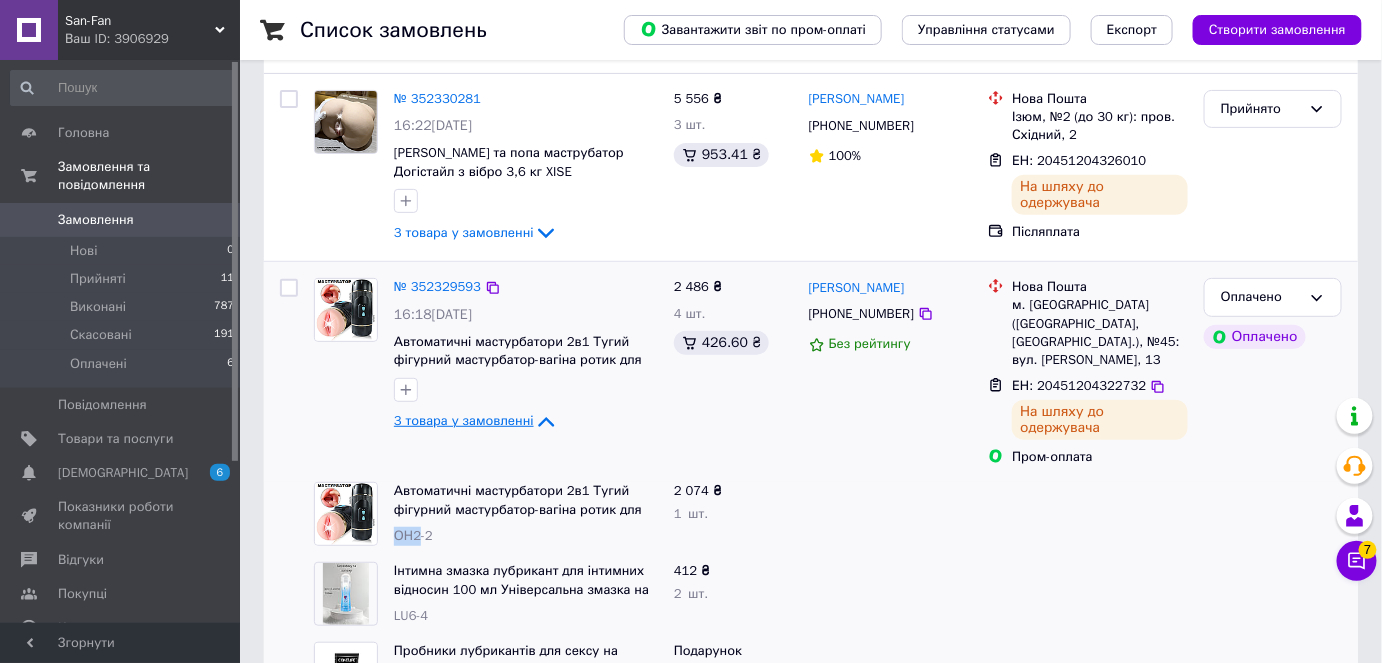 drag, startPoint x: 416, startPoint y: 526, endPoint x: 395, endPoint y: 531, distance: 21.587032 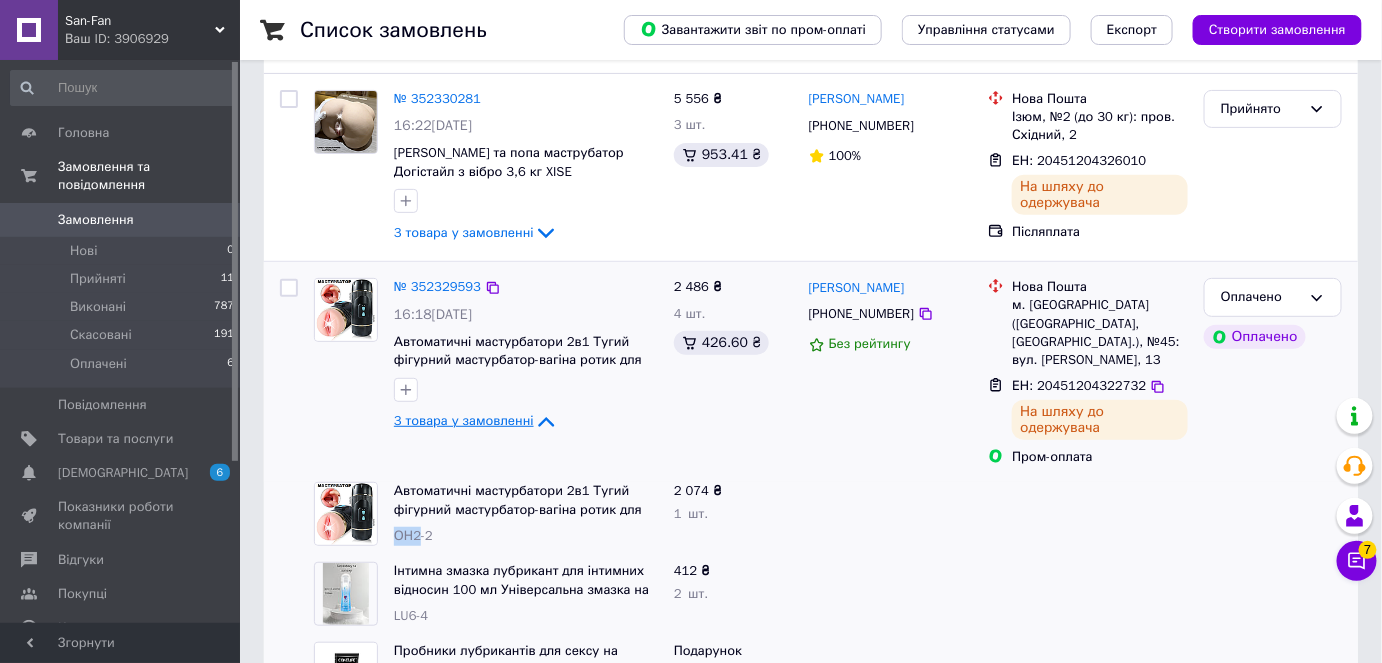 click on "ОН2-2" at bounding box center (413, 535) 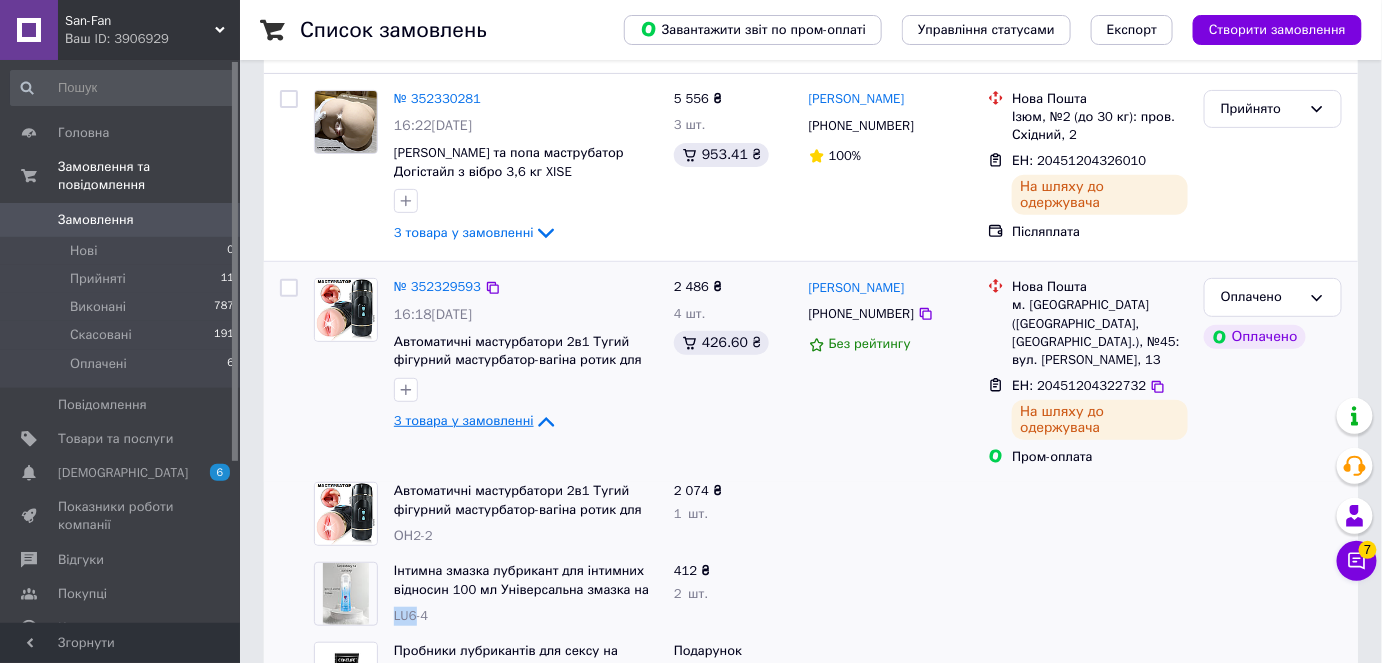 drag, startPoint x: 413, startPoint y: 607, endPoint x: 392, endPoint y: 608, distance: 21.023796 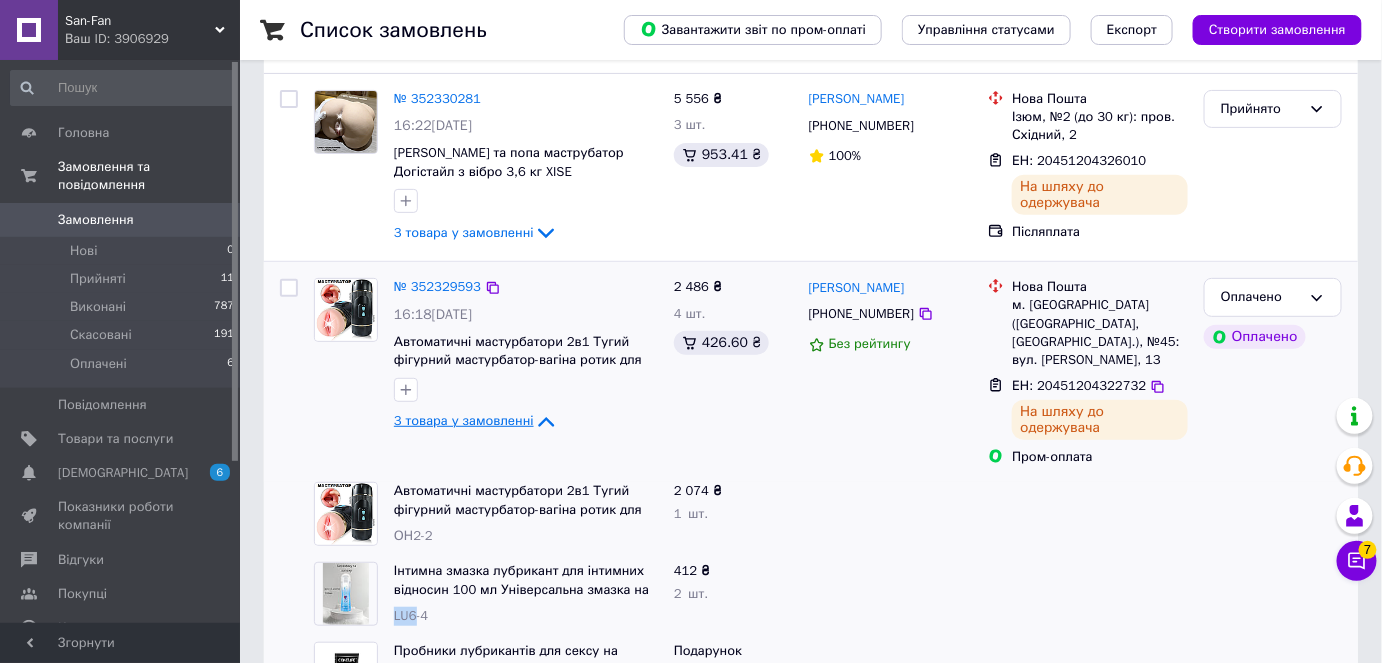 click on "Інтимна змазка лубрикант для інтимних відносин 100 мл Універсальна змазка на водній основі без запаху LU6-4" at bounding box center (526, 594) 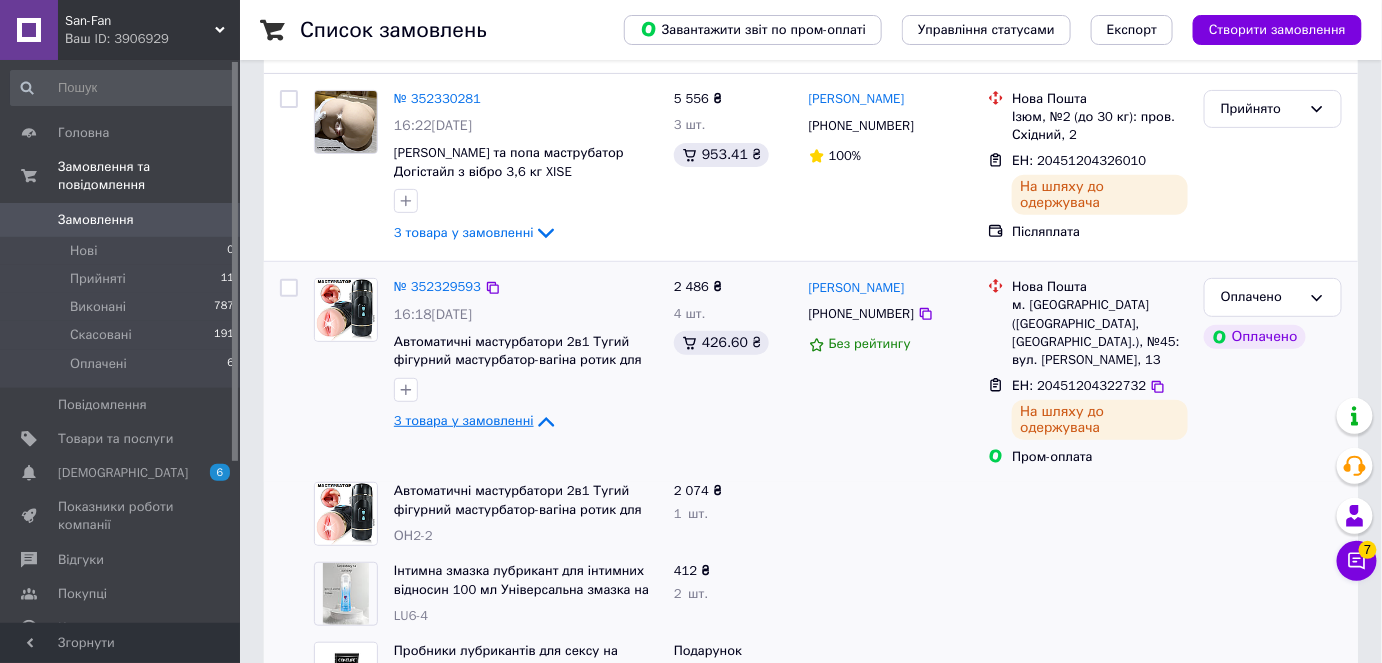click 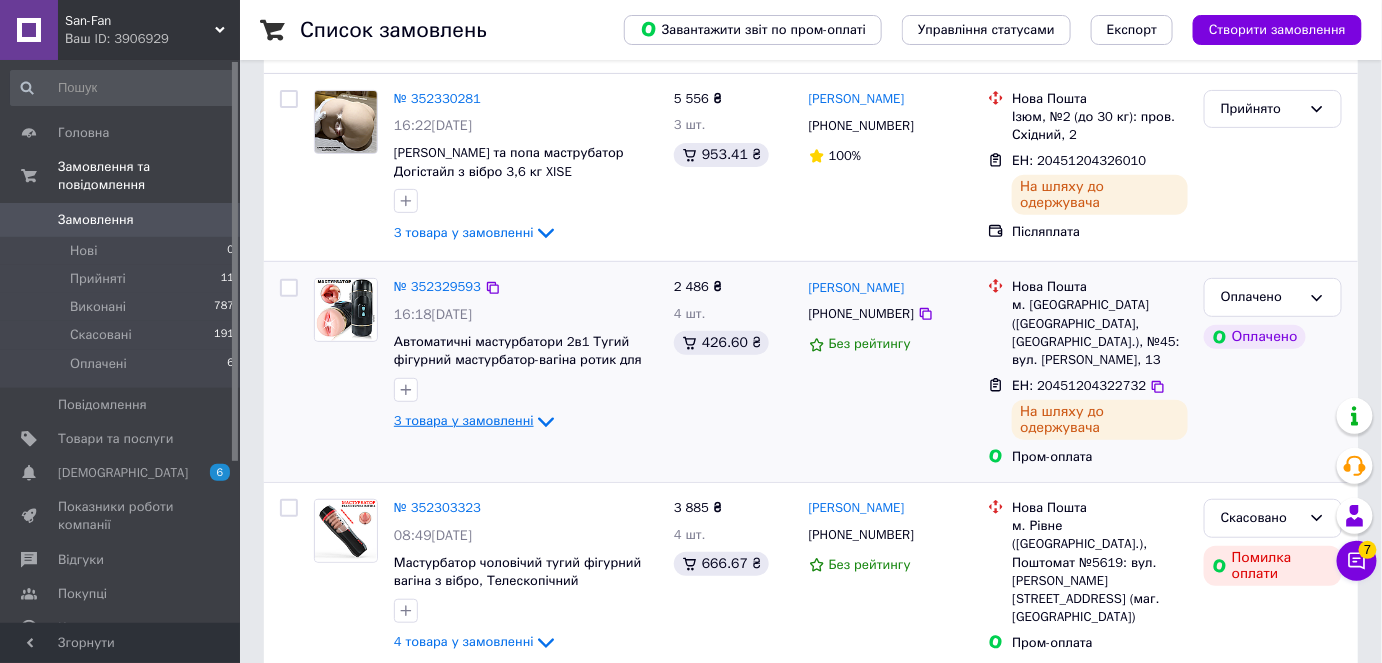 click on "3 товара у замовленні" at bounding box center (464, 421) 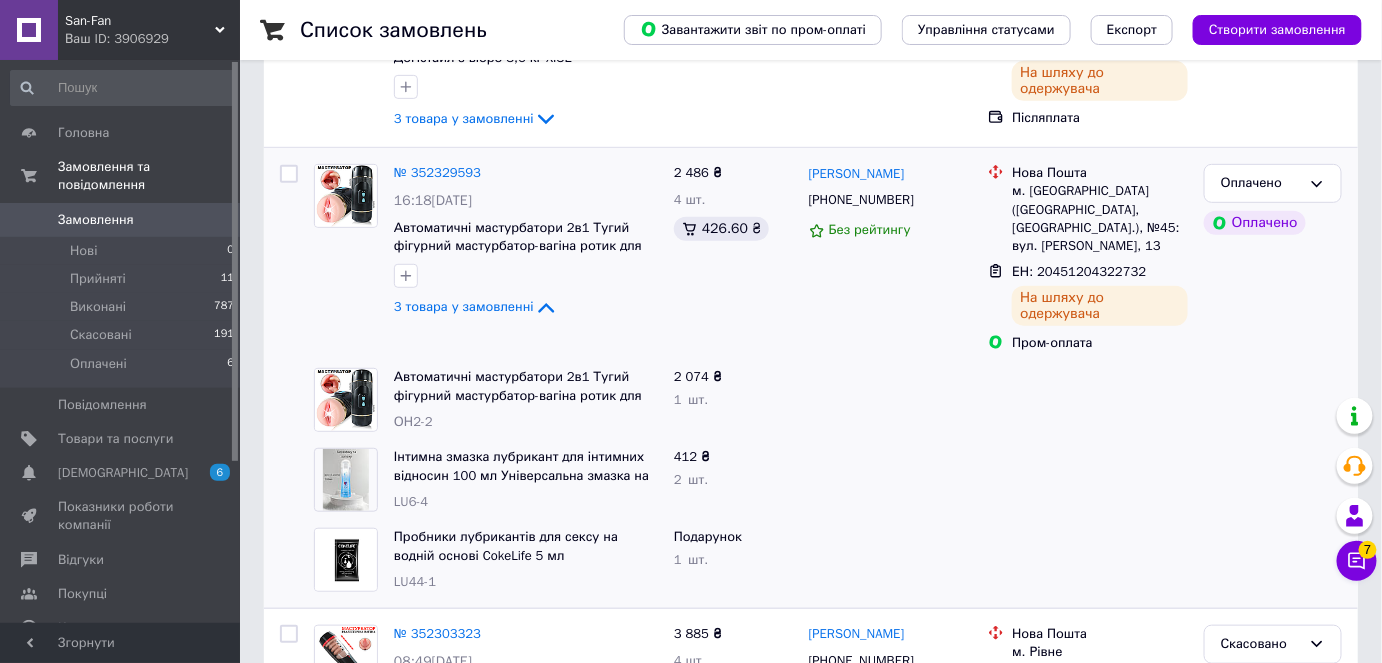 scroll, scrollTop: 261, scrollLeft: 0, axis: vertical 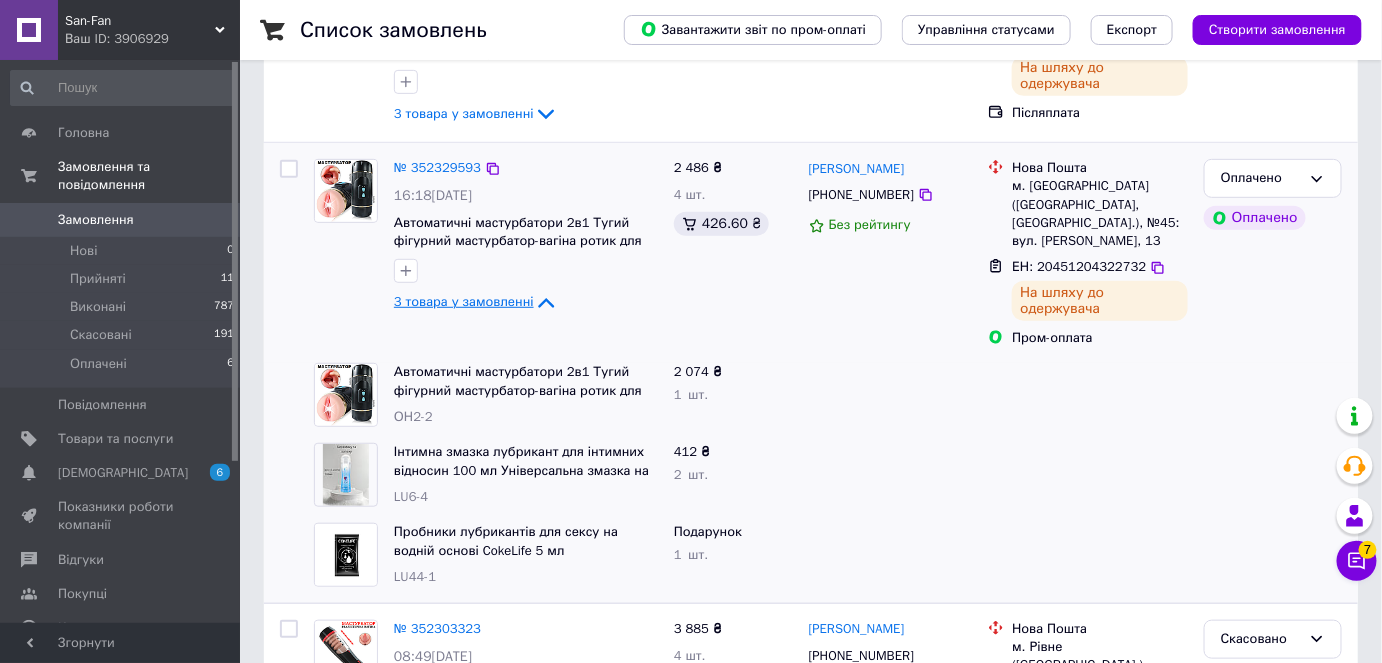 click 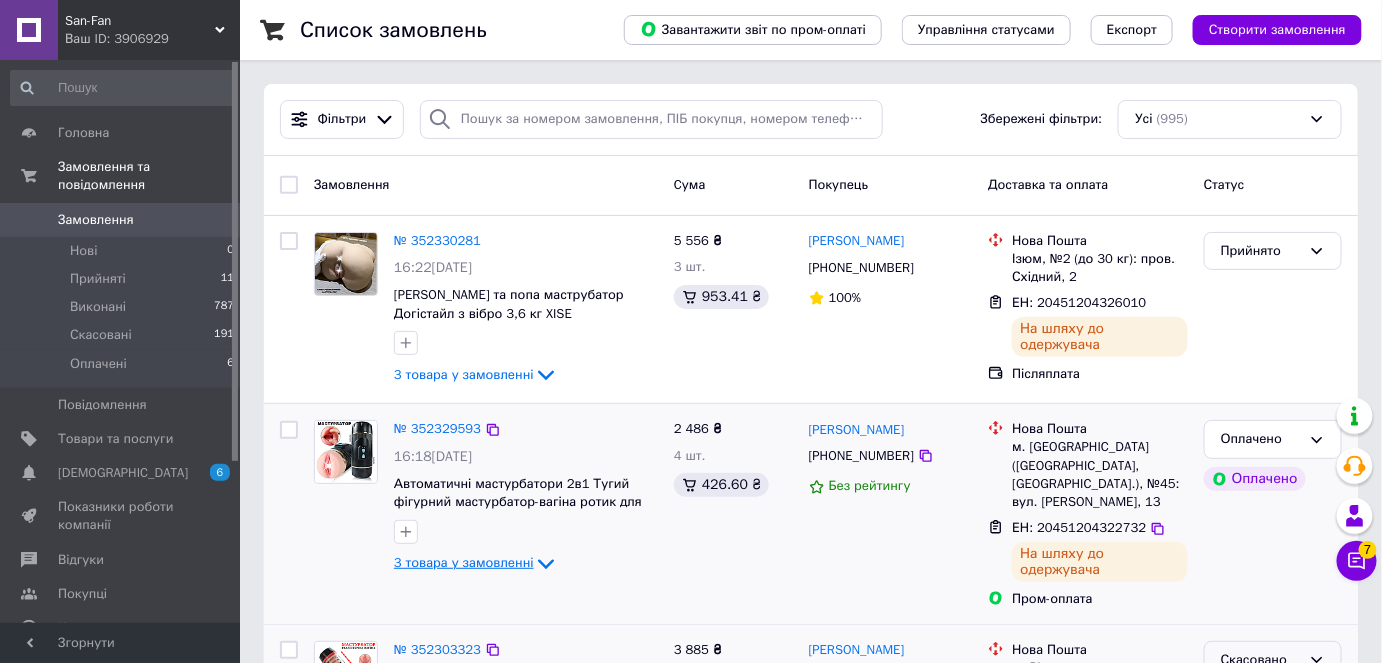 scroll, scrollTop: 0, scrollLeft: 0, axis: both 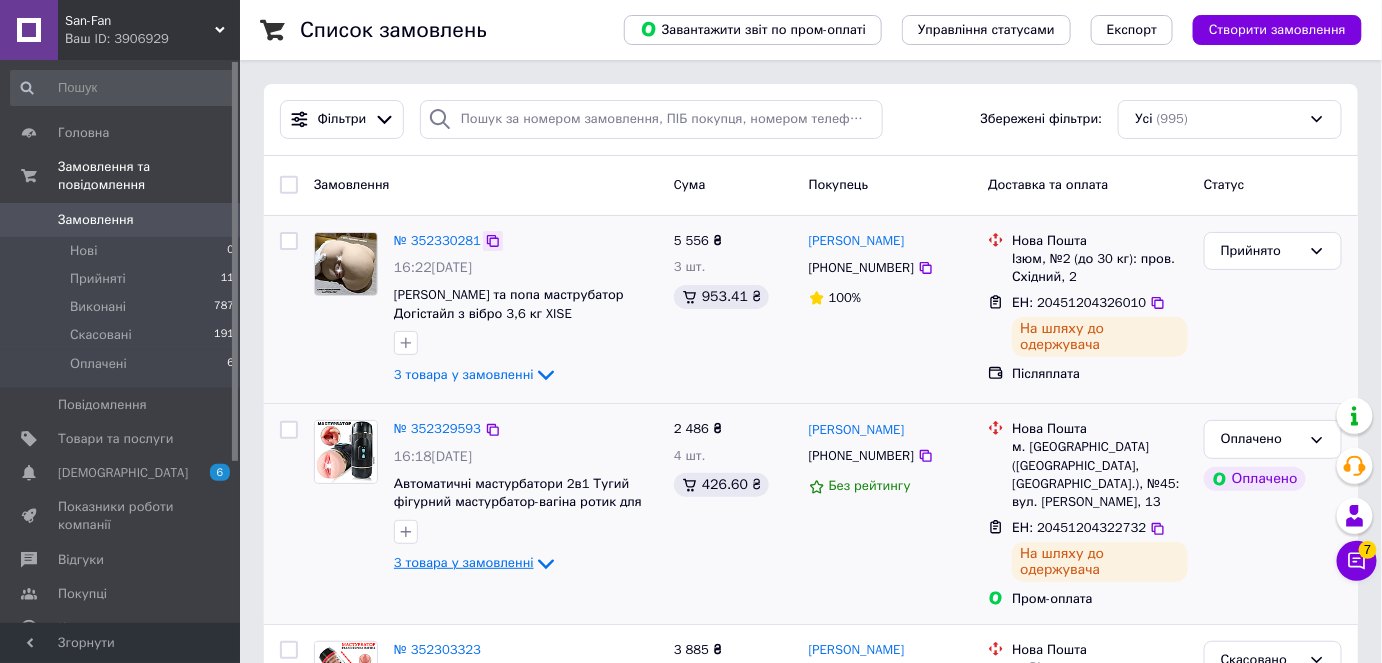 click 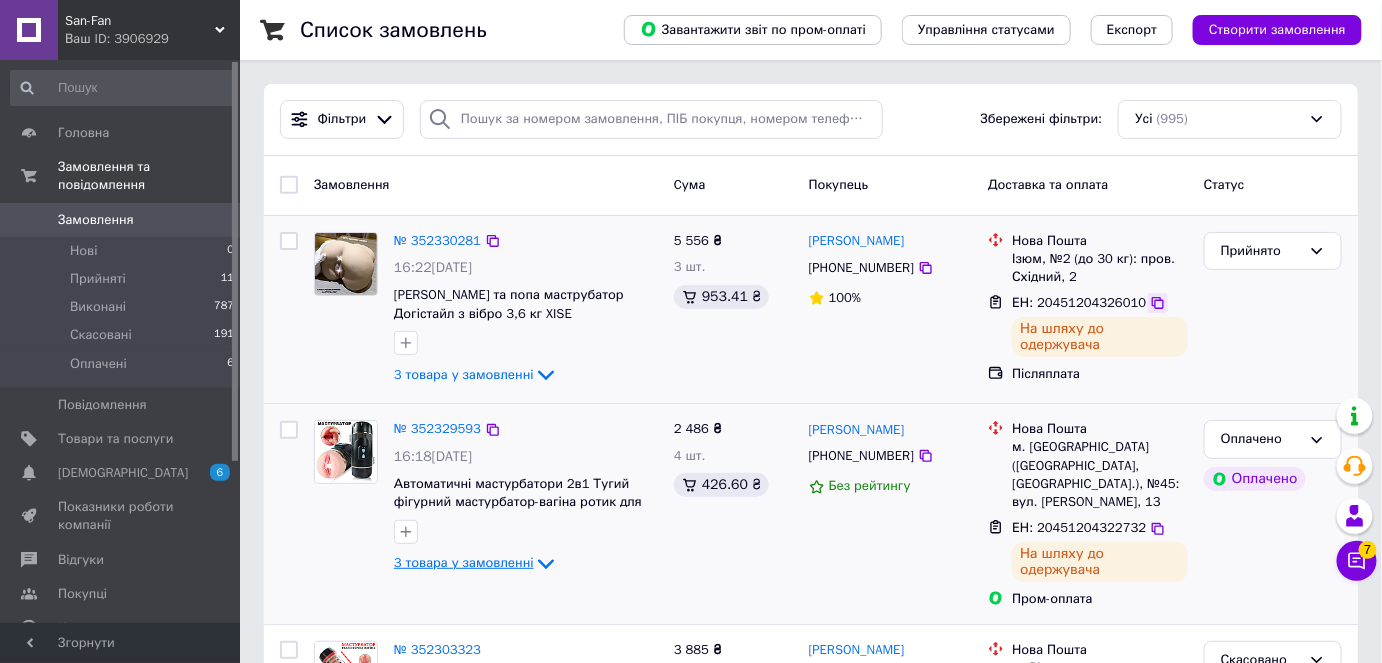 click 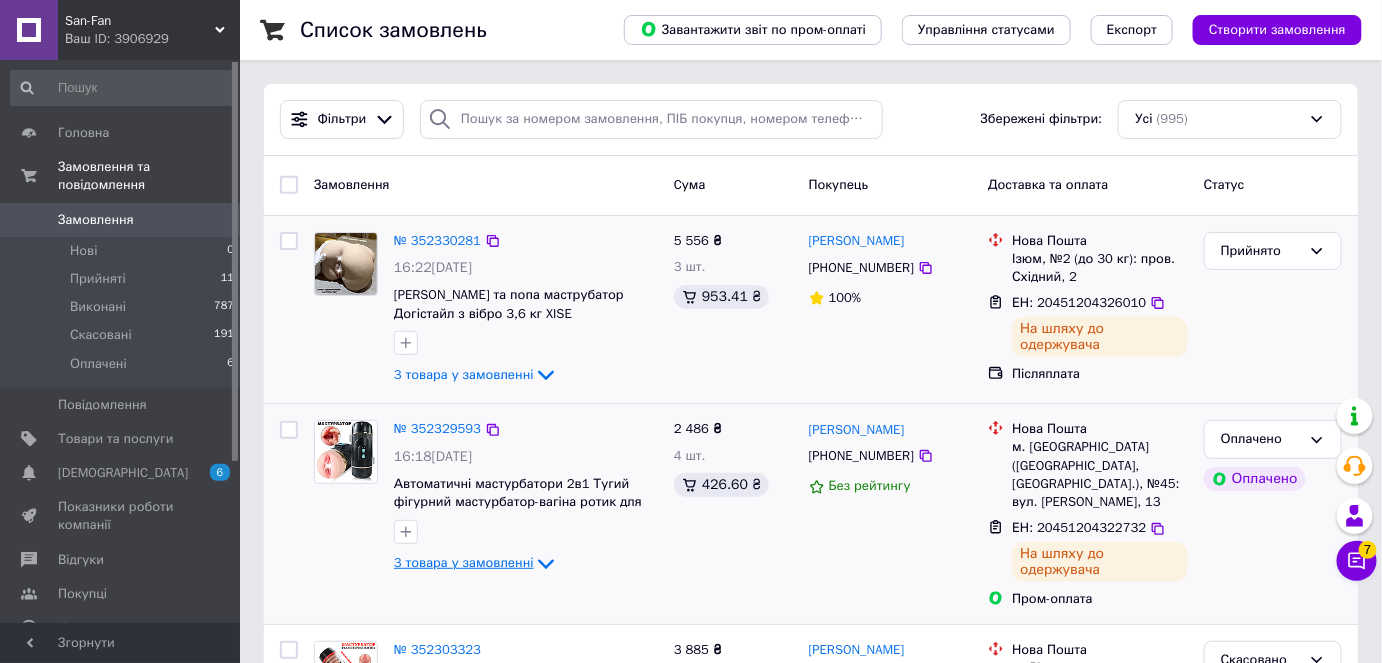 click on "Ізюм, №2 (до 30 кг): пров. Східний, 2" at bounding box center [1100, 268] 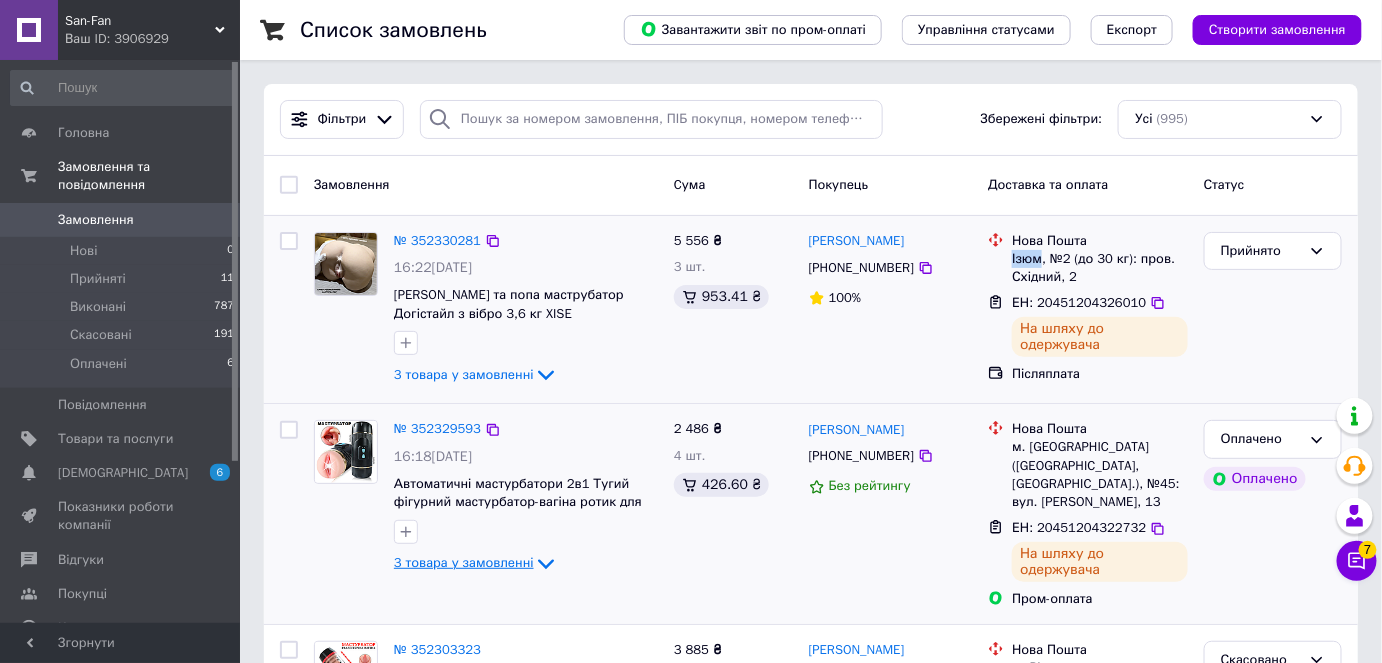 click on "Ізюм, №2 (до 30 кг): пров. Східний, 2" at bounding box center [1100, 268] 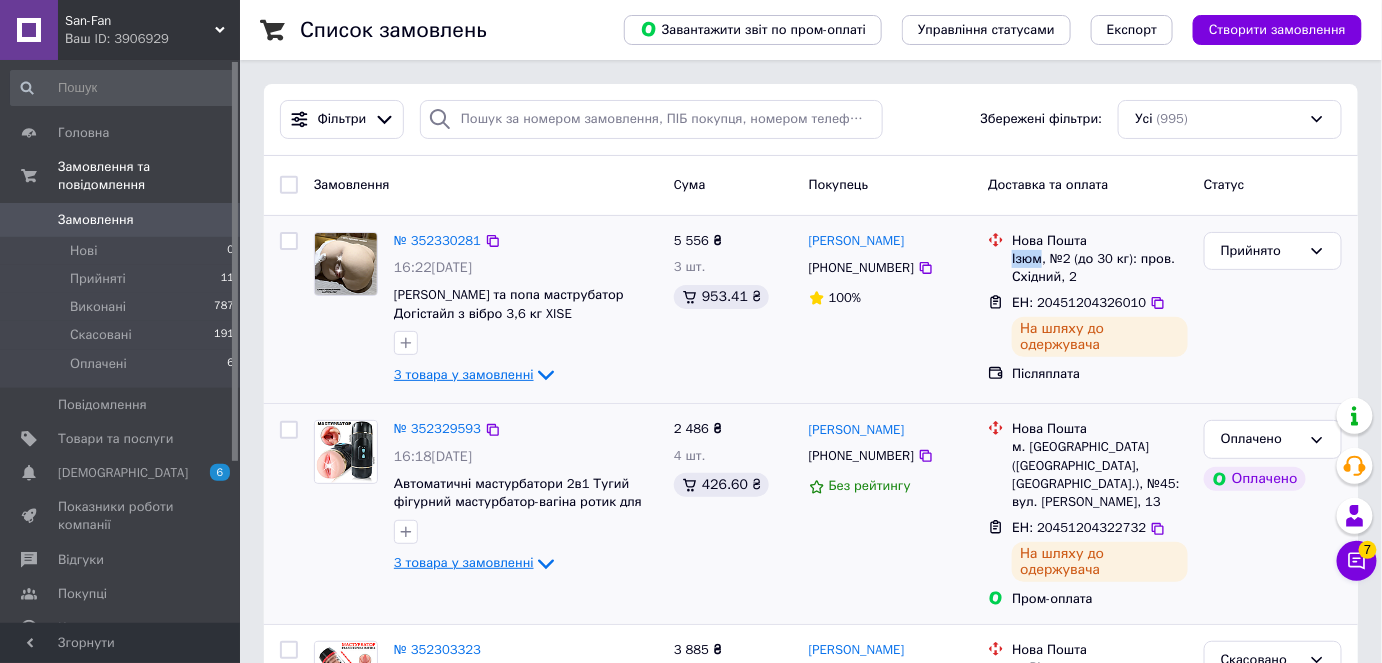 click on "3 товара у замовленні" at bounding box center [464, 374] 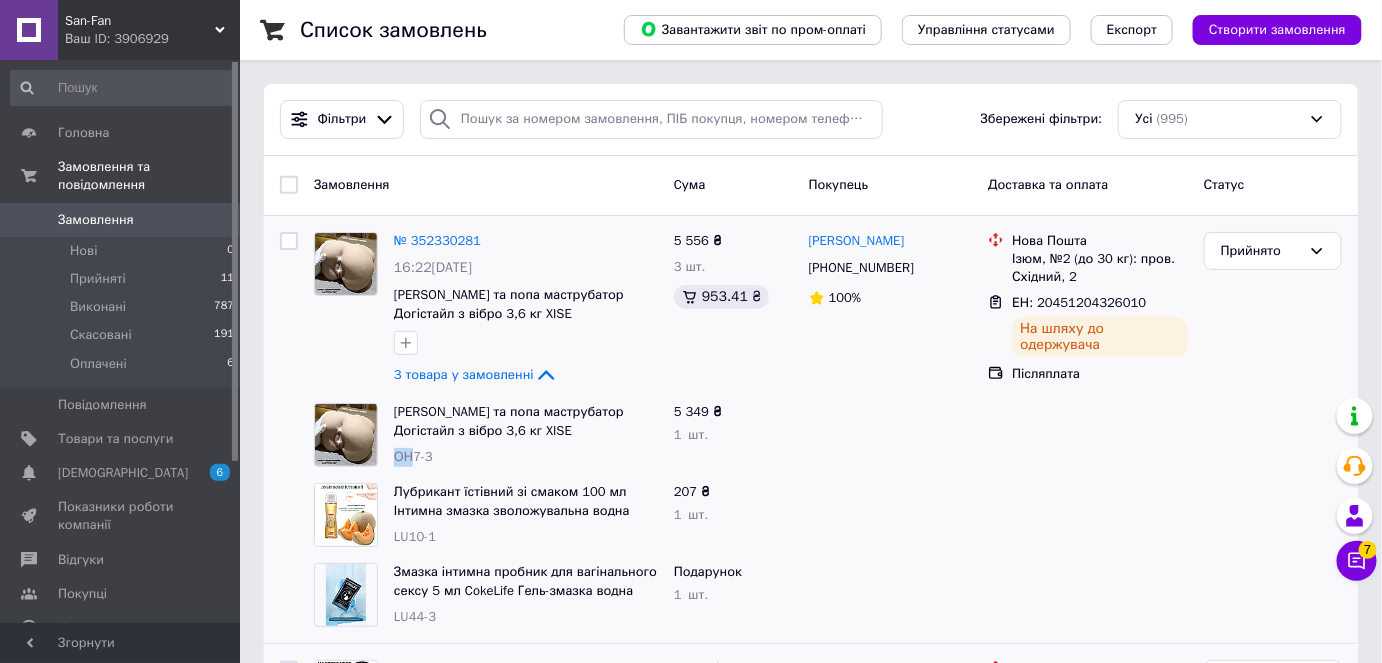 drag, startPoint x: 416, startPoint y: 461, endPoint x: 392, endPoint y: 464, distance: 24.186773 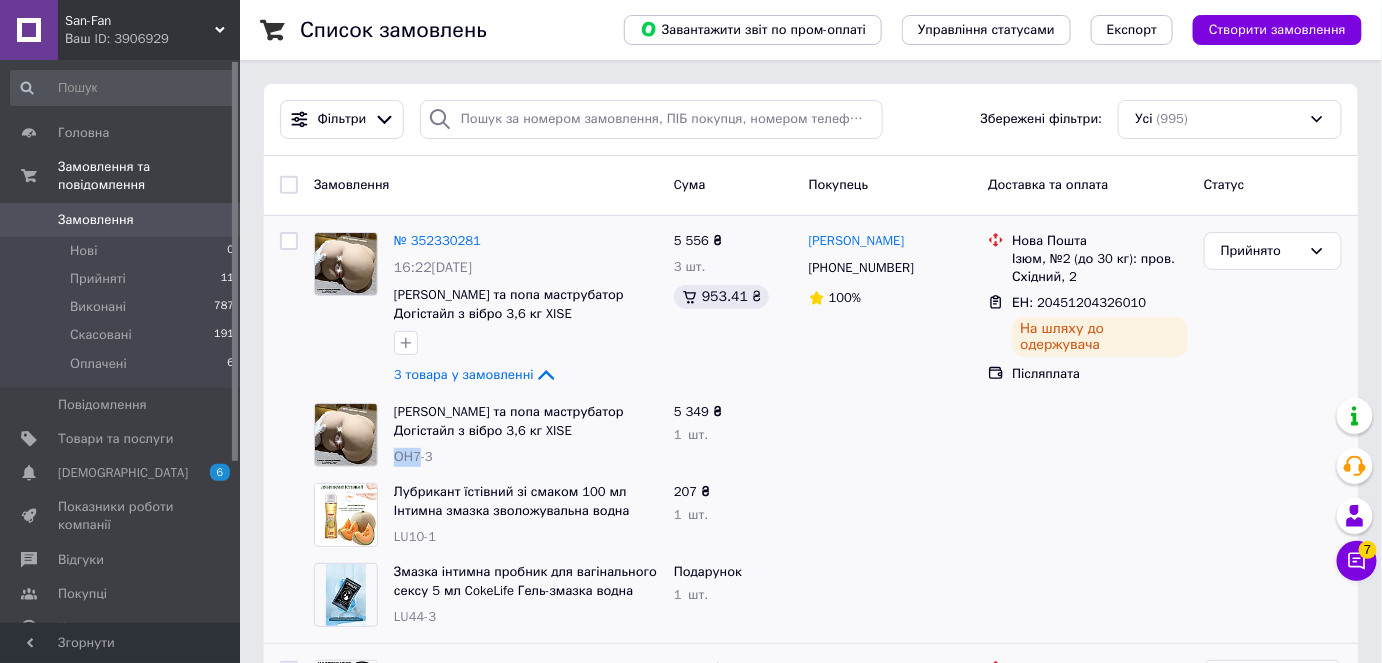drag, startPoint x: 418, startPoint y: 463, endPoint x: 392, endPoint y: 463, distance: 26 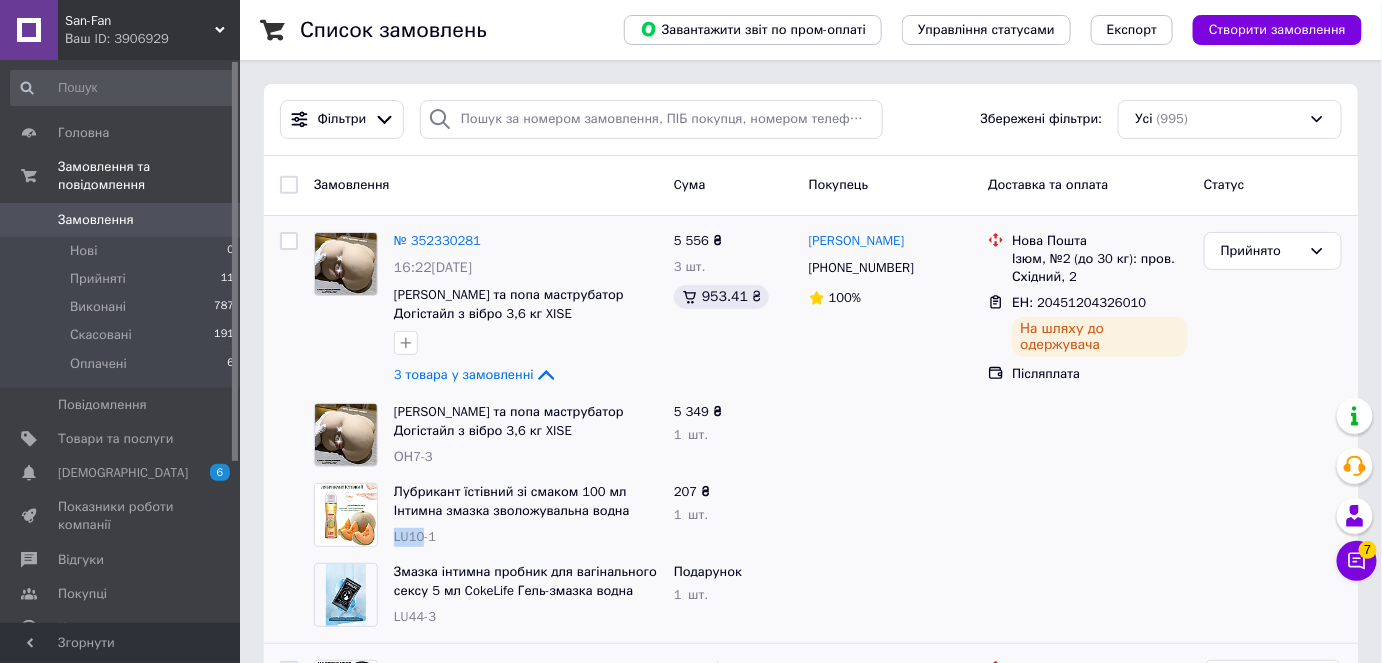drag, startPoint x: 423, startPoint y: 544, endPoint x: 390, endPoint y: 541, distance: 33.13608 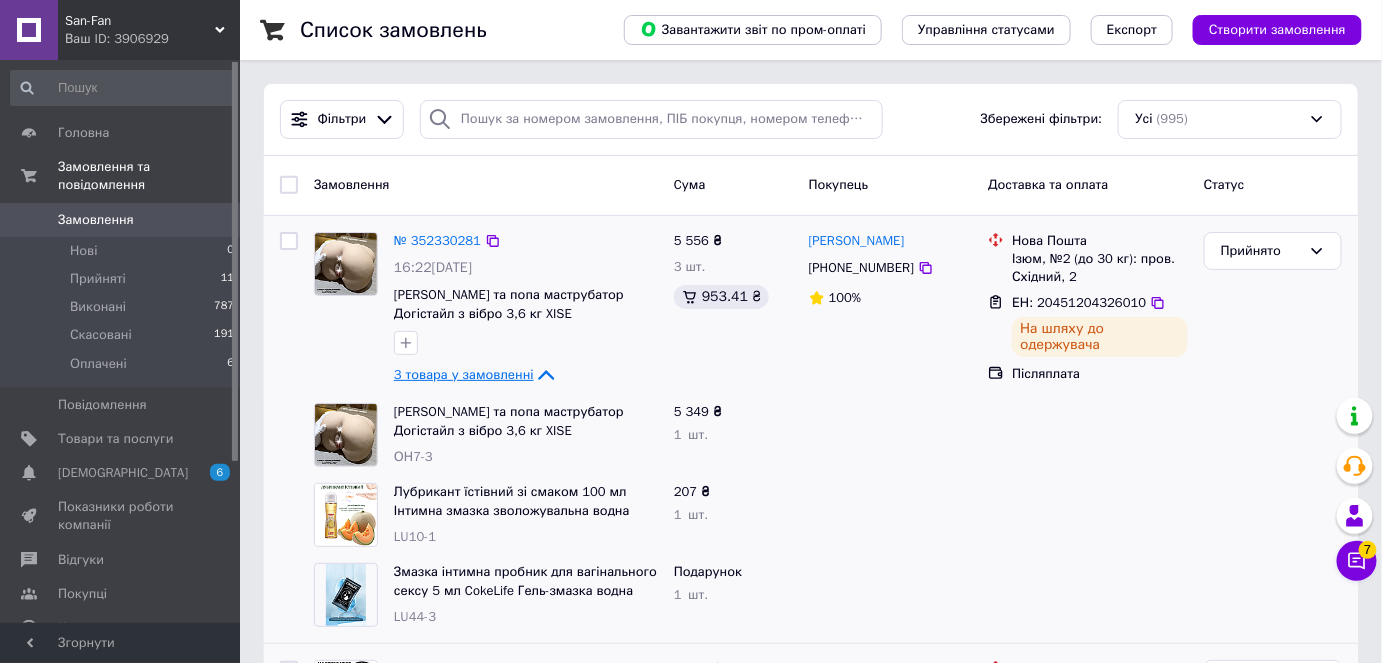 click 